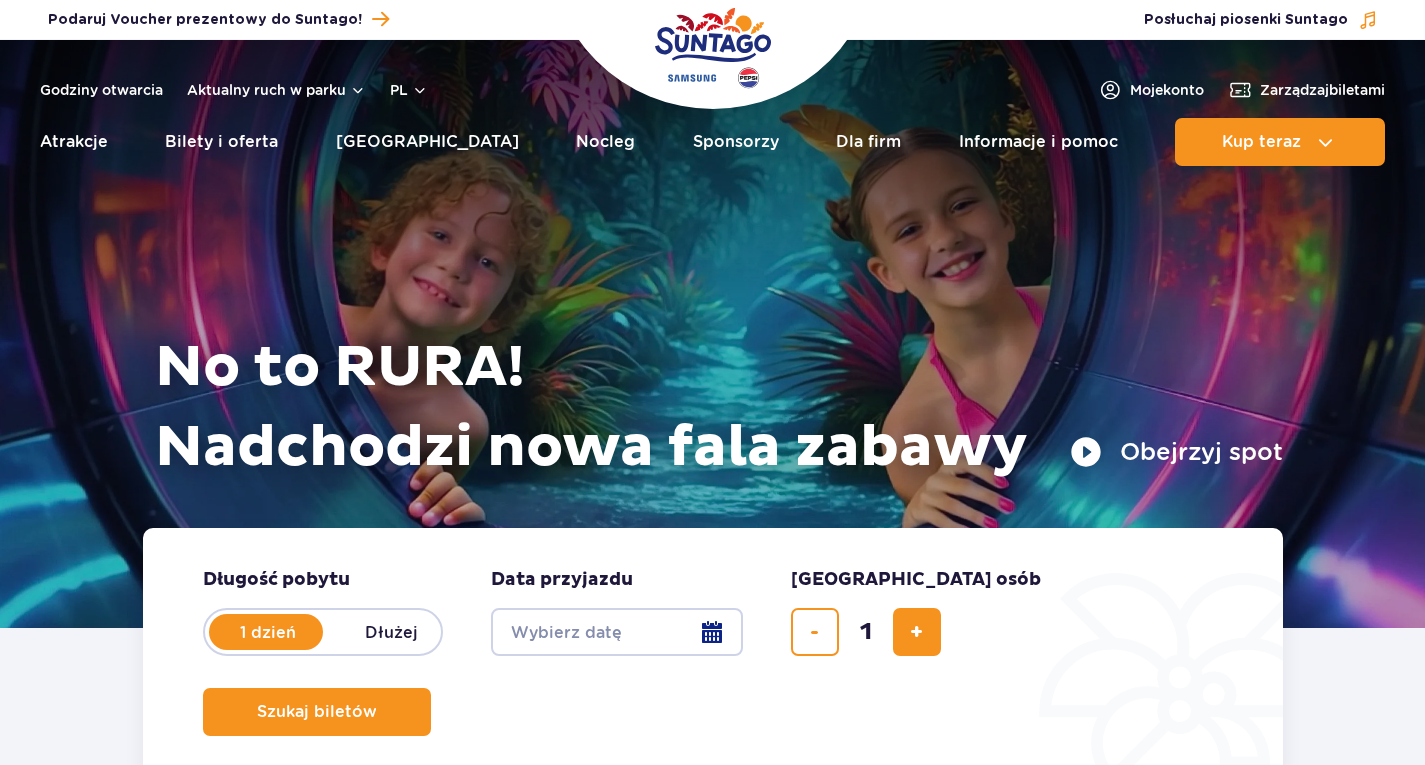 scroll, scrollTop: 0, scrollLeft: 0, axis: both 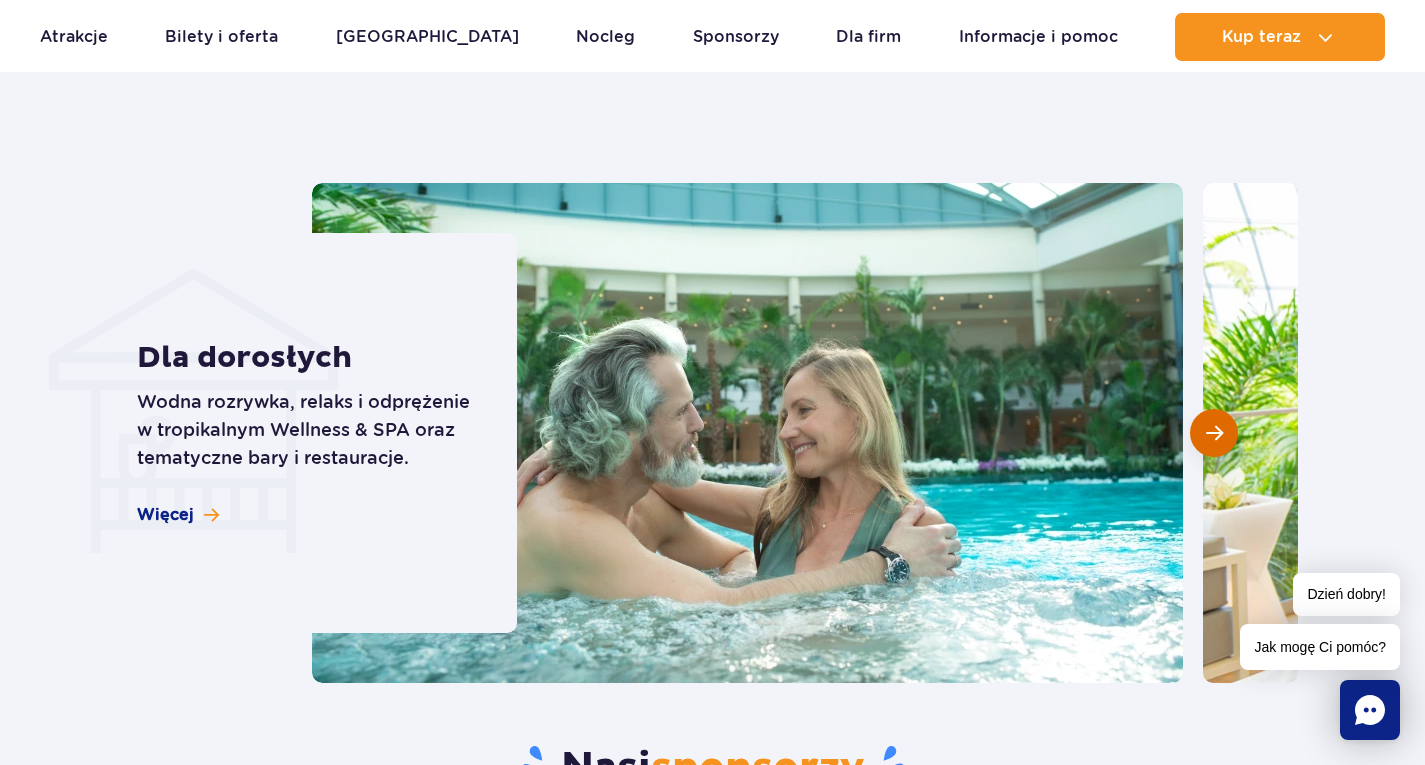 click at bounding box center [1214, 433] 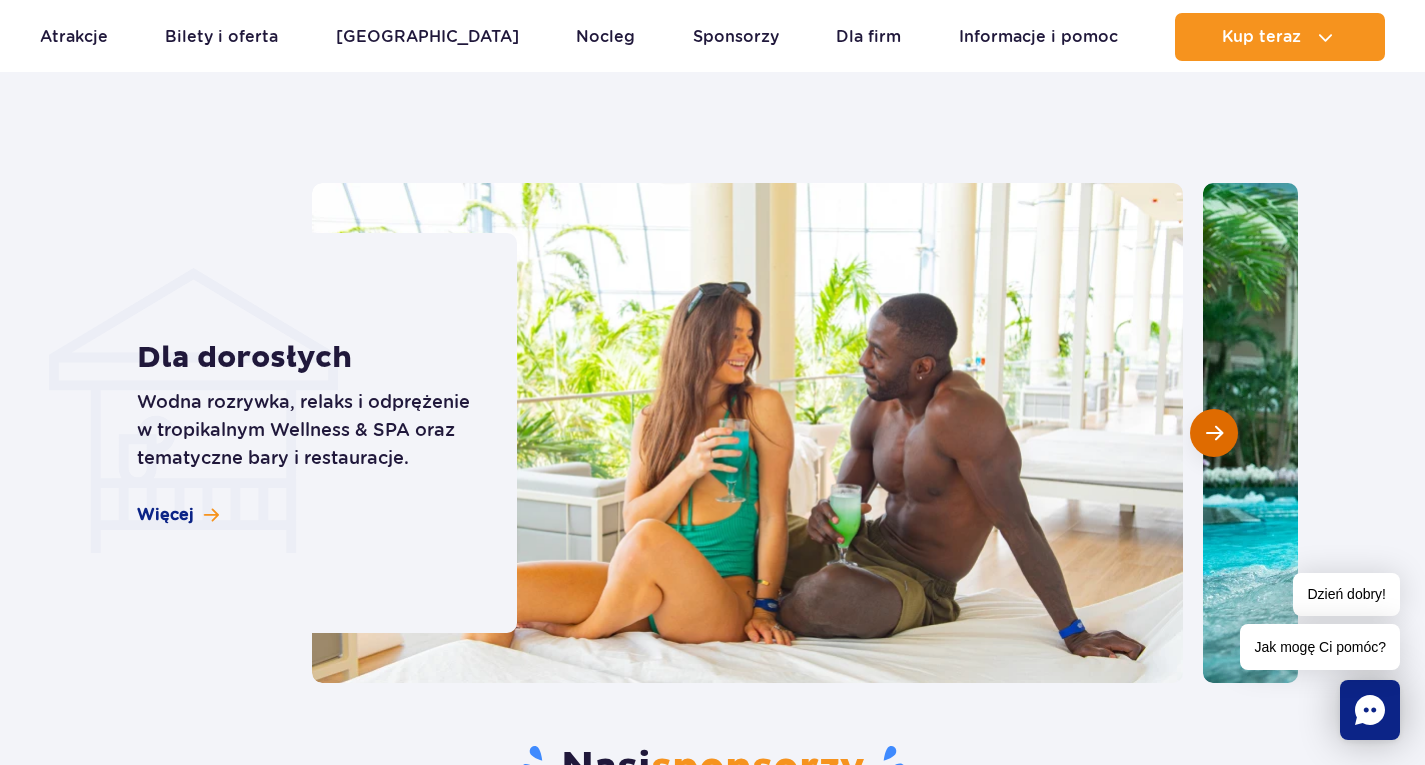 click at bounding box center [1214, 433] 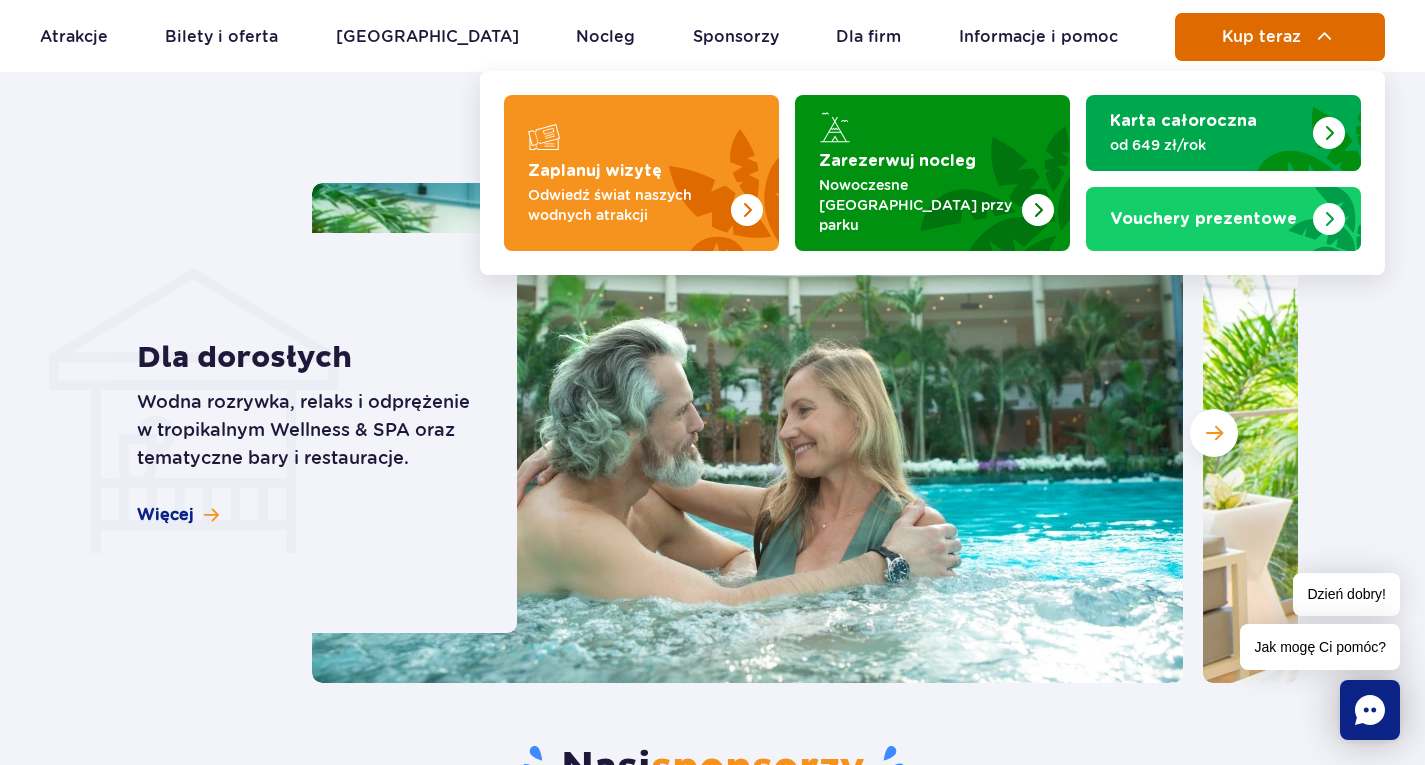 click on "Kup teraz" at bounding box center [1261, 37] 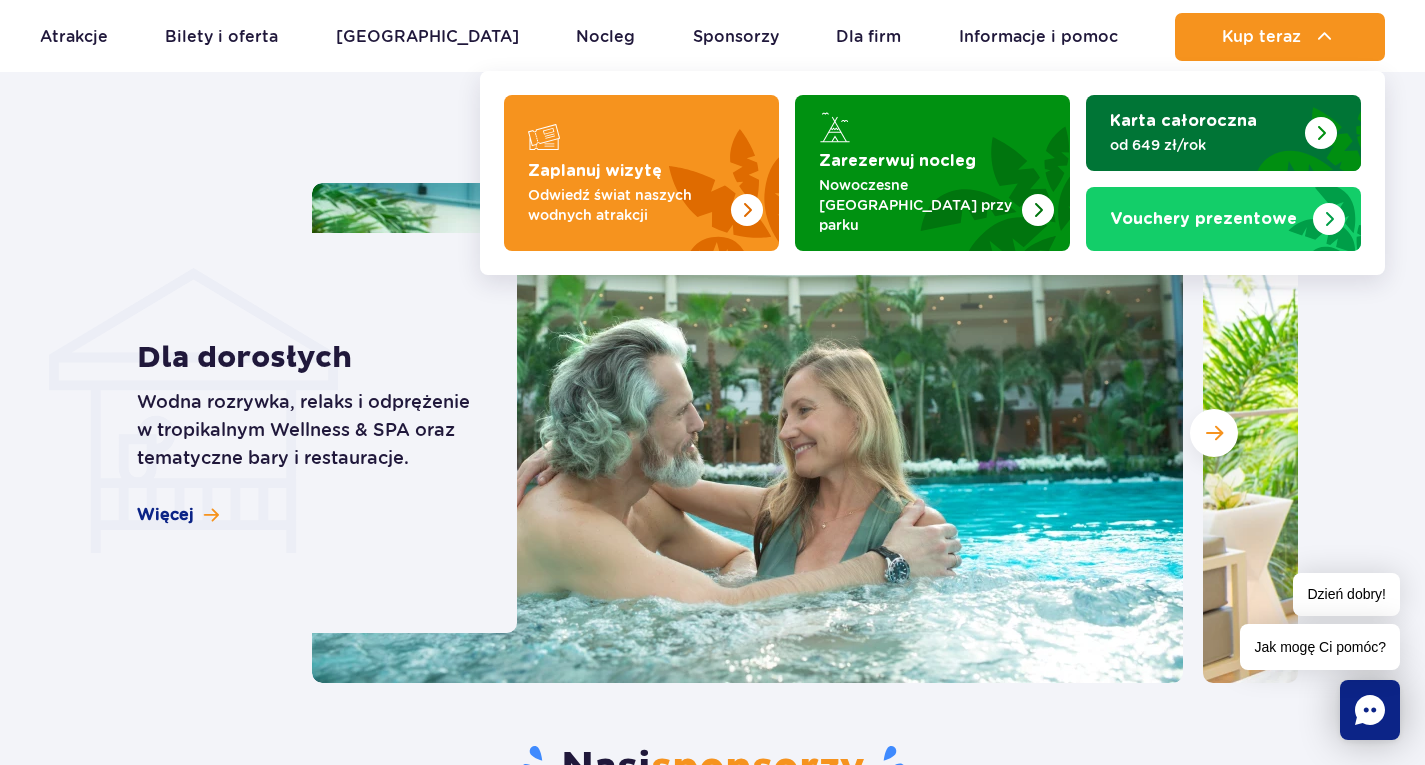 click at bounding box center [1321, 133] 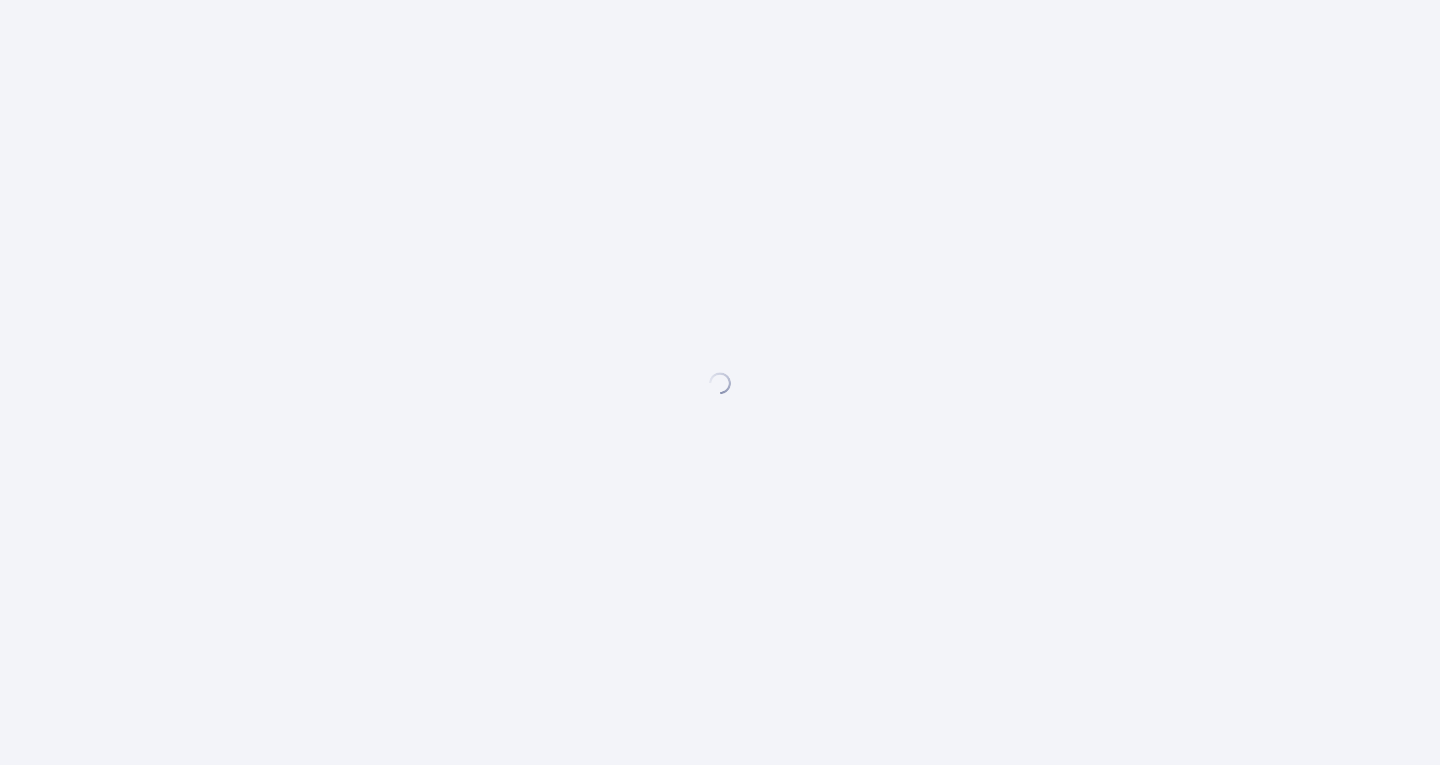 scroll, scrollTop: 0, scrollLeft: 0, axis: both 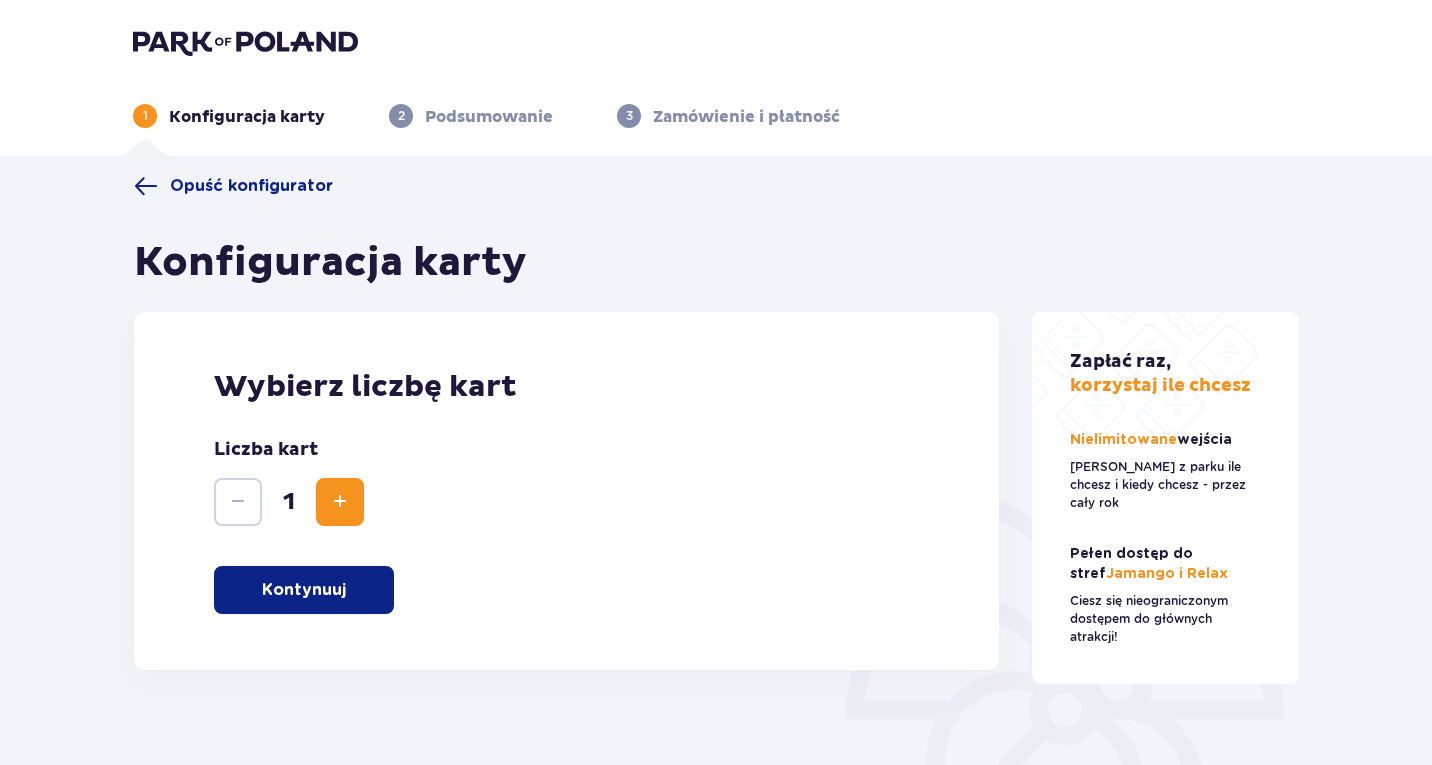 click on "Kontynuuj" at bounding box center [304, 590] 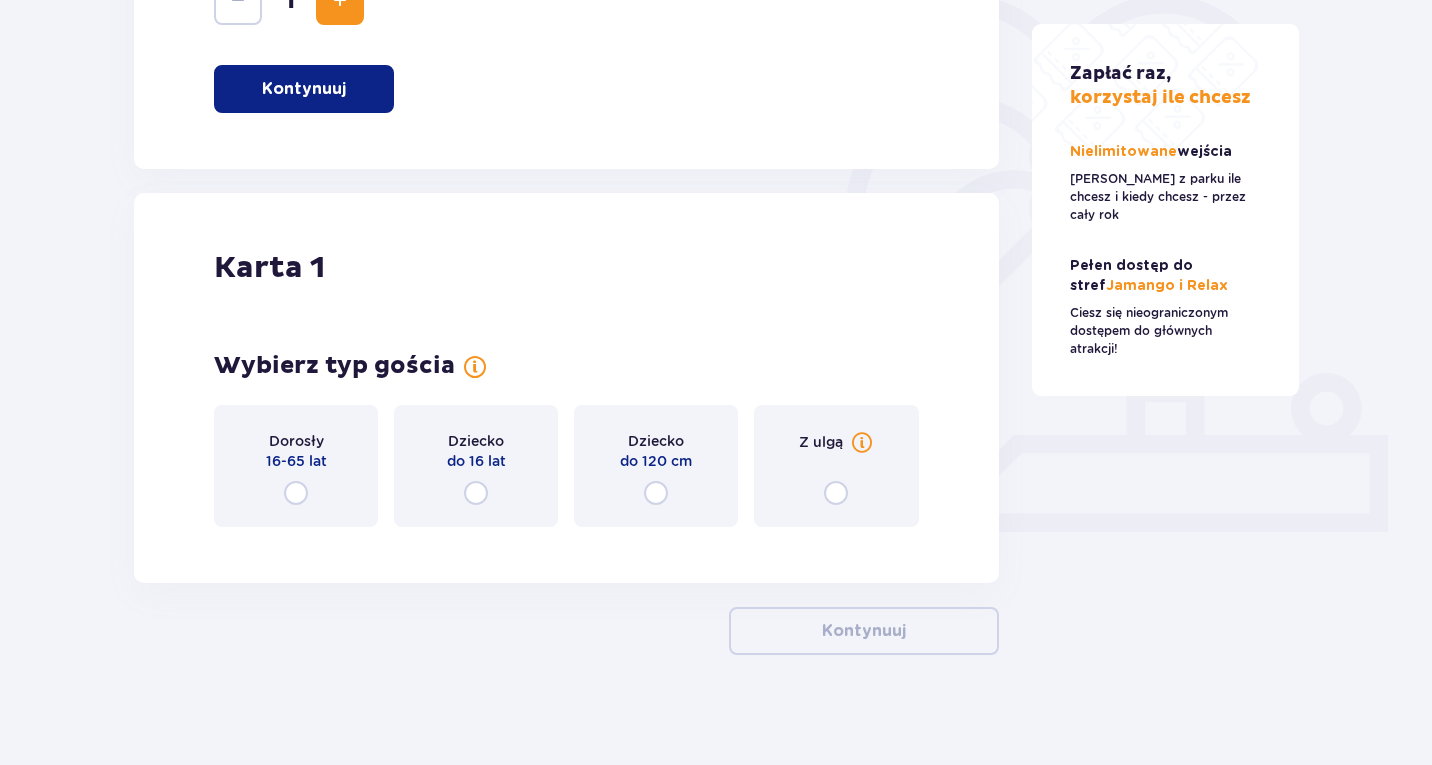 scroll, scrollTop: 511, scrollLeft: 0, axis: vertical 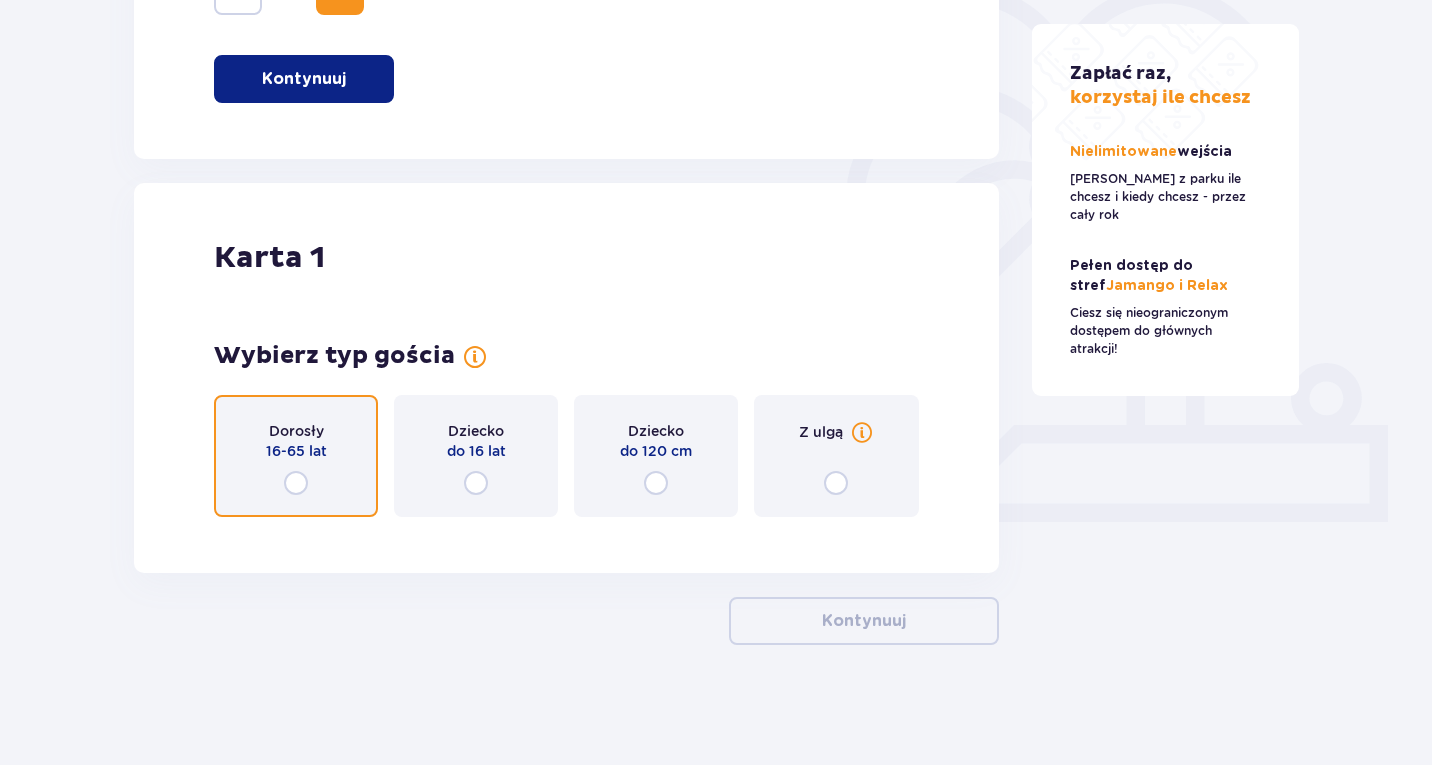 click at bounding box center (296, 483) 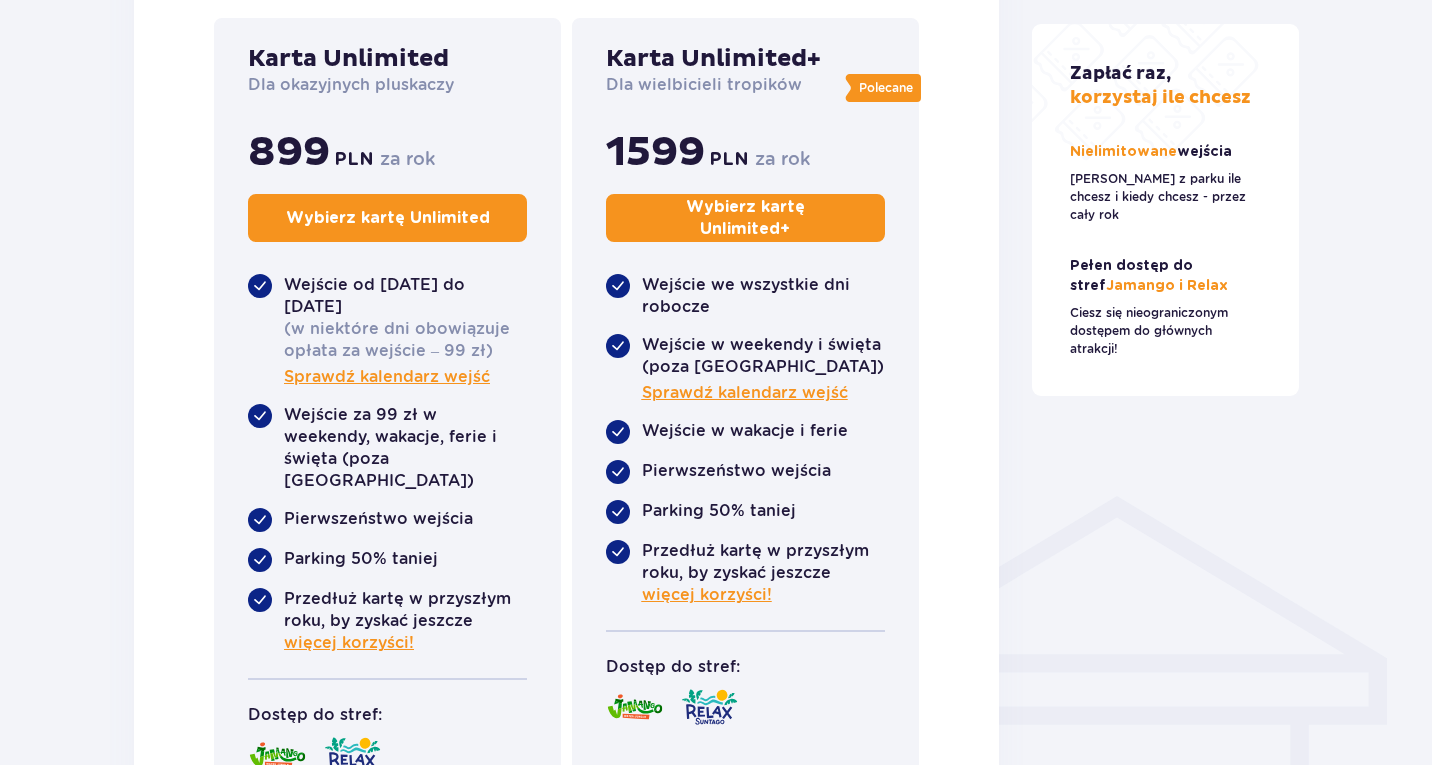 scroll, scrollTop: 839, scrollLeft: 0, axis: vertical 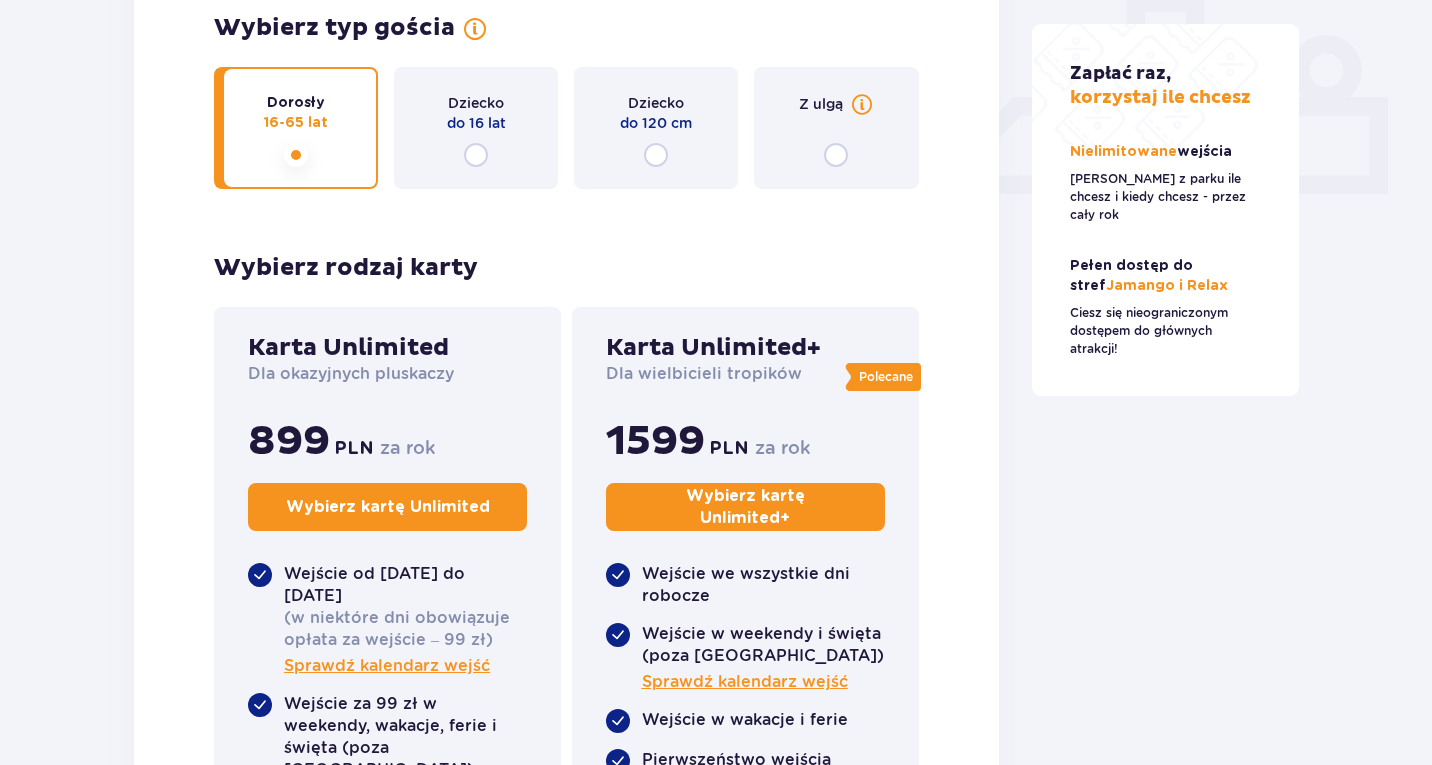 click on "Dziecko do 16 lat" at bounding box center [476, 128] 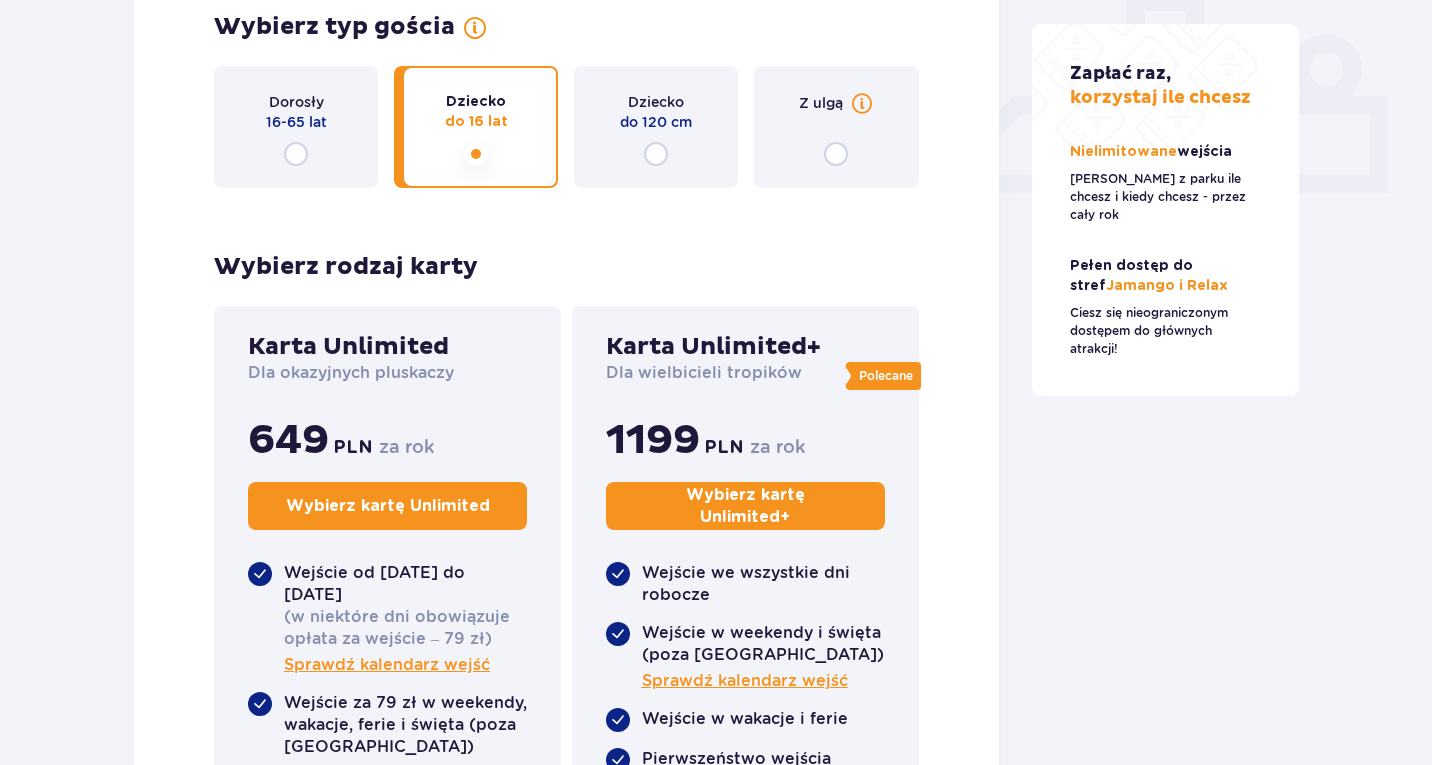 scroll, scrollTop: 968, scrollLeft: 0, axis: vertical 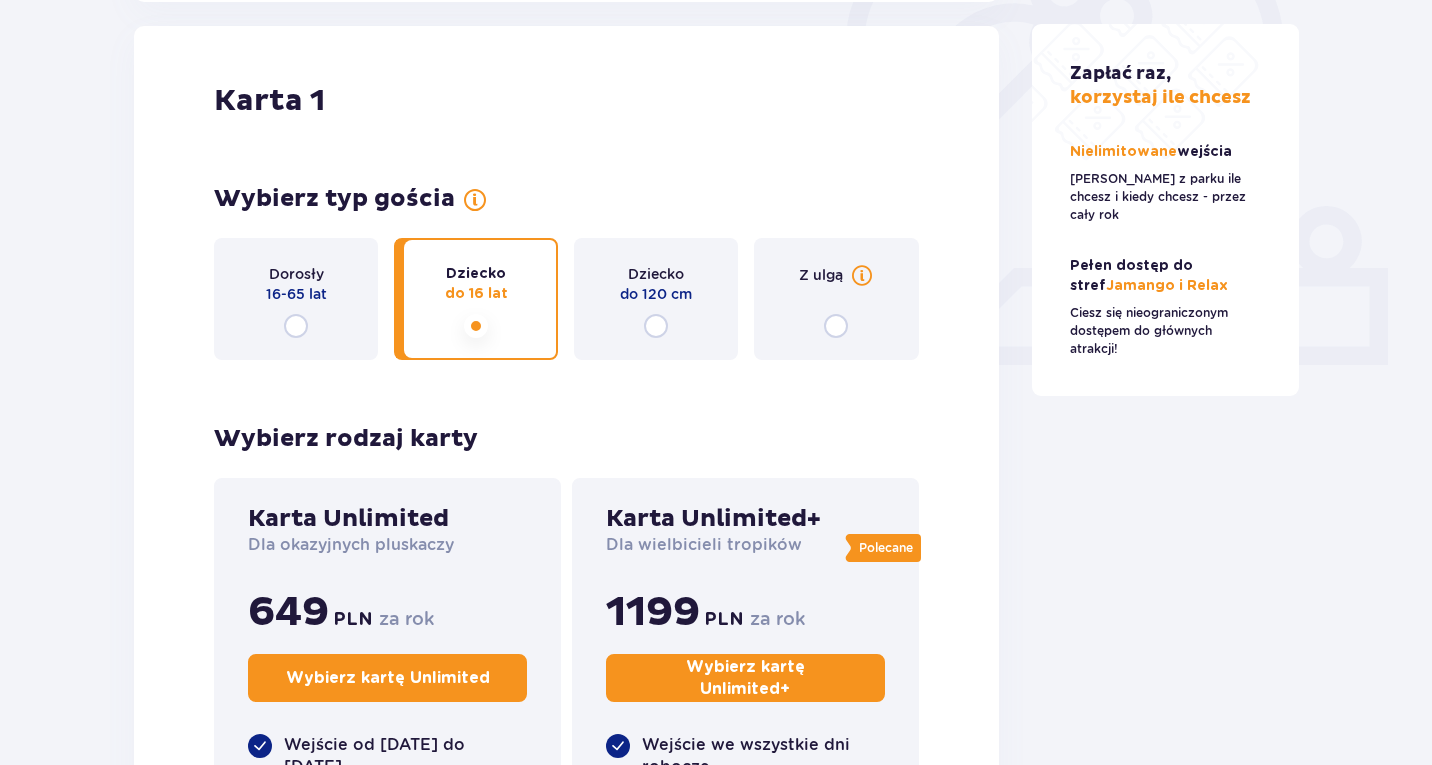 click on "Dorosły 16-65 lat" at bounding box center (296, 299) 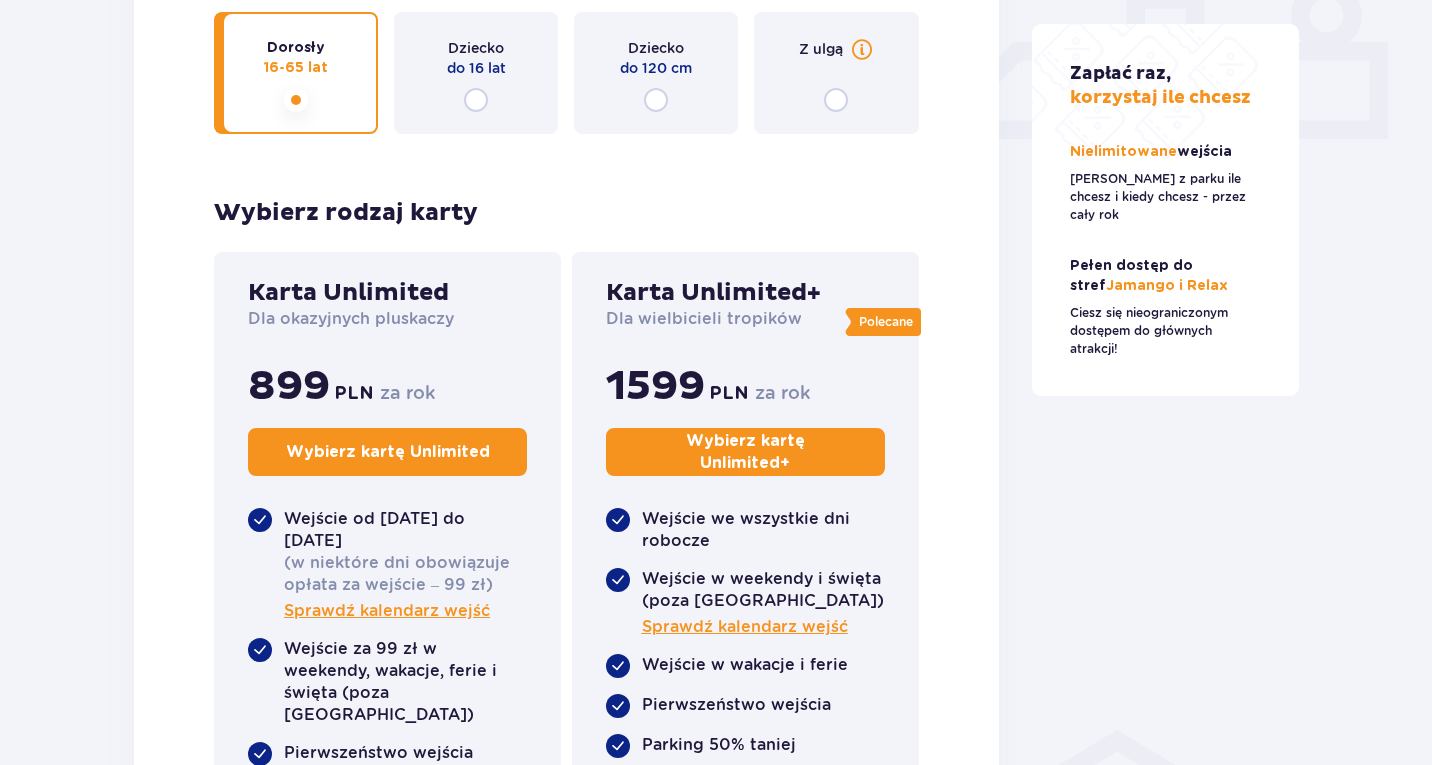 scroll, scrollTop: 768, scrollLeft: 0, axis: vertical 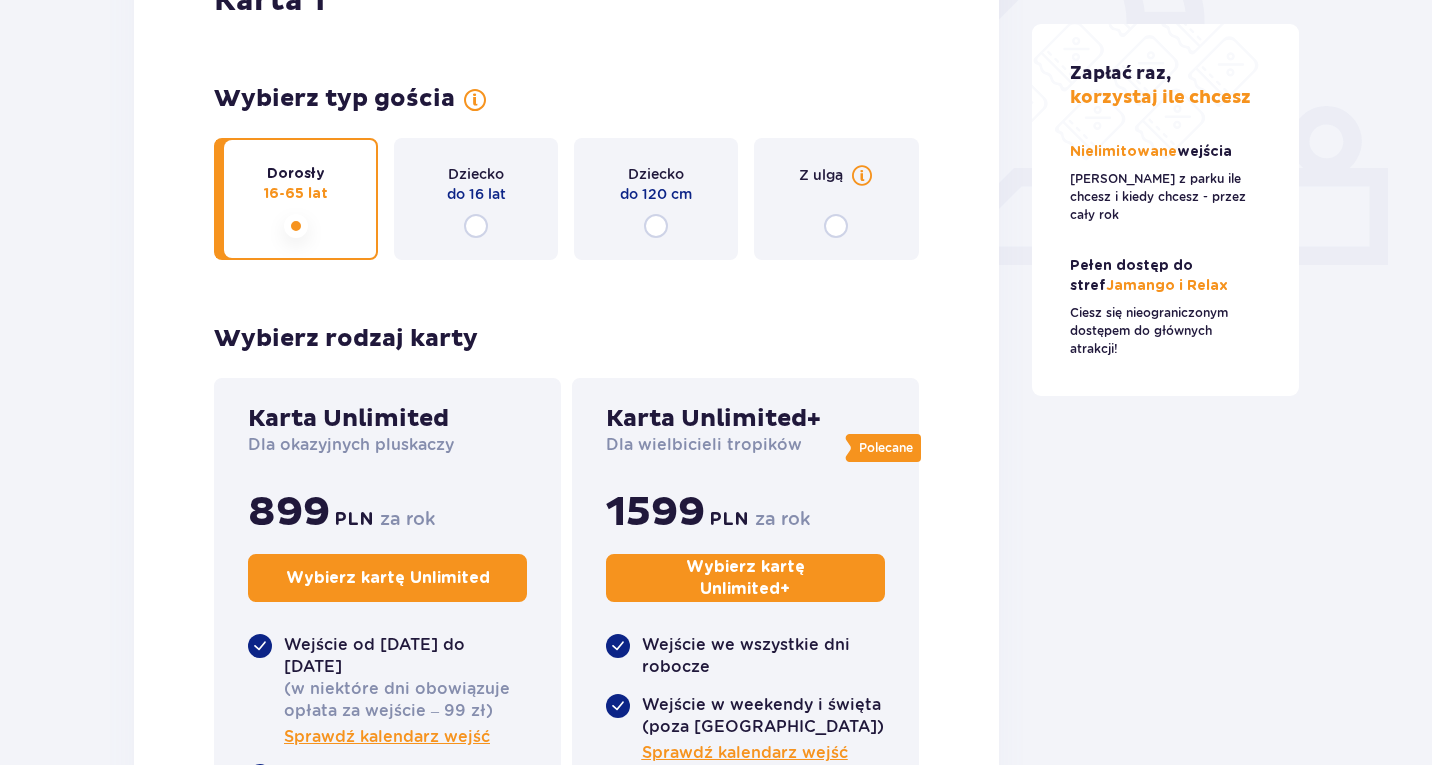 click on "Dziecko do 16 lat" at bounding box center (476, 199) 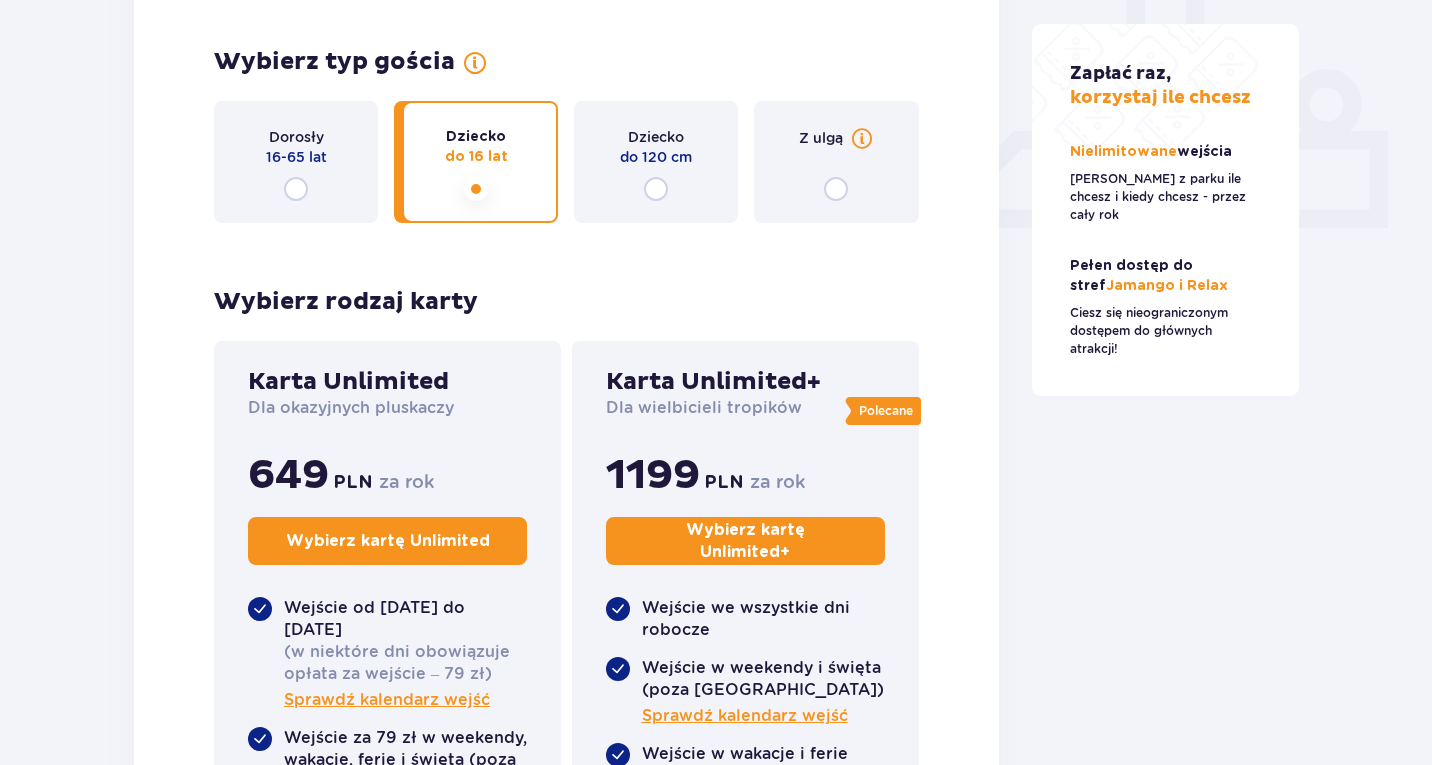 scroll, scrollTop: 768, scrollLeft: 0, axis: vertical 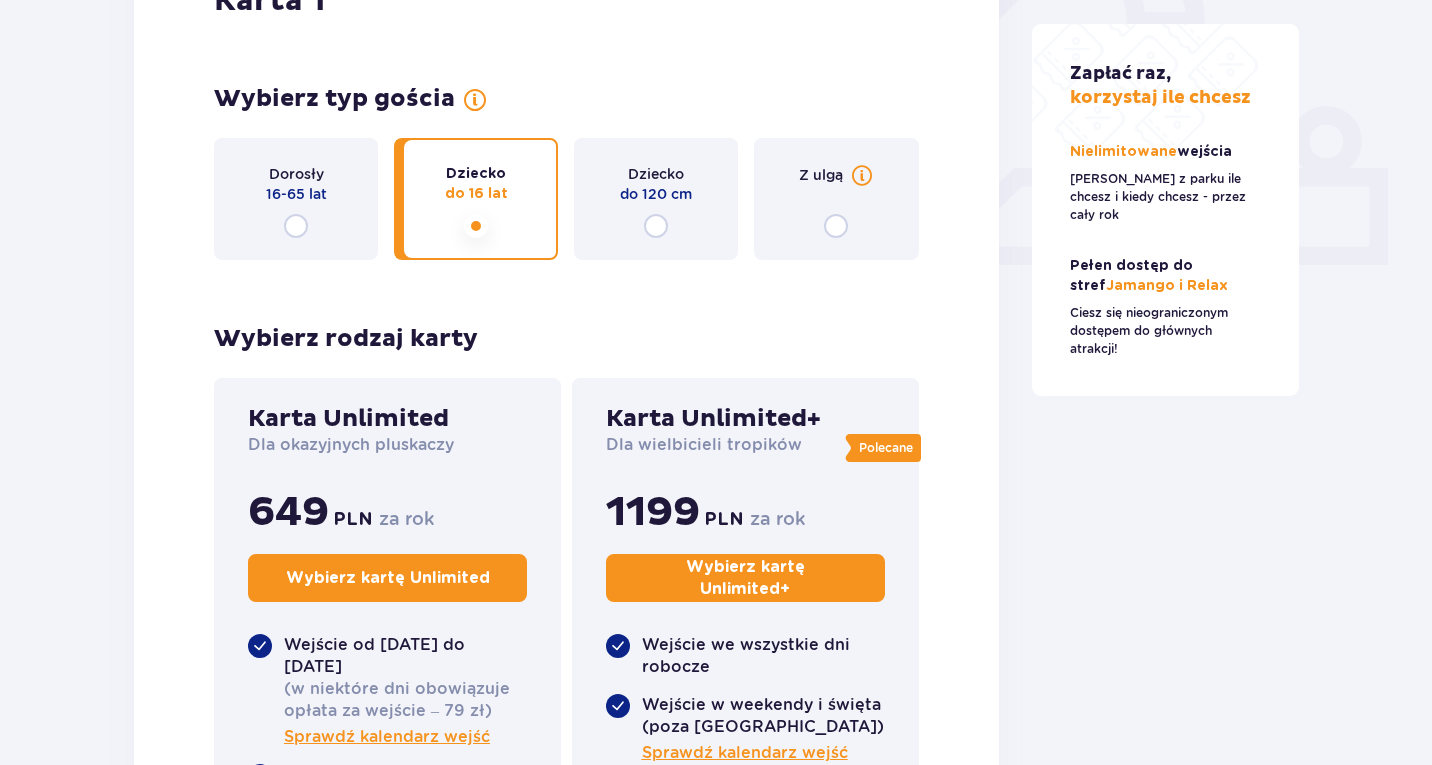 click on "Dorosły 16-65 lat" at bounding box center [296, 199] 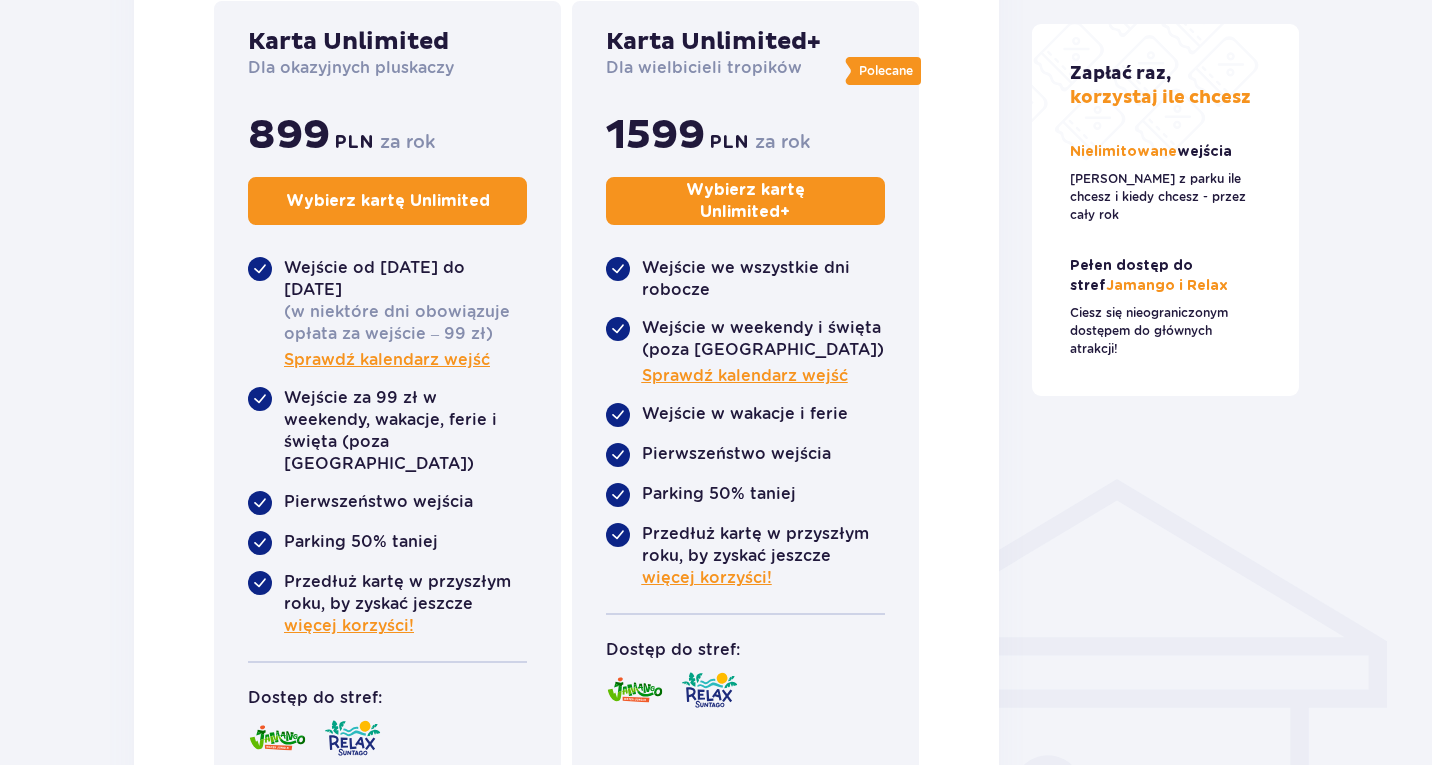 scroll, scrollTop: 1168, scrollLeft: 0, axis: vertical 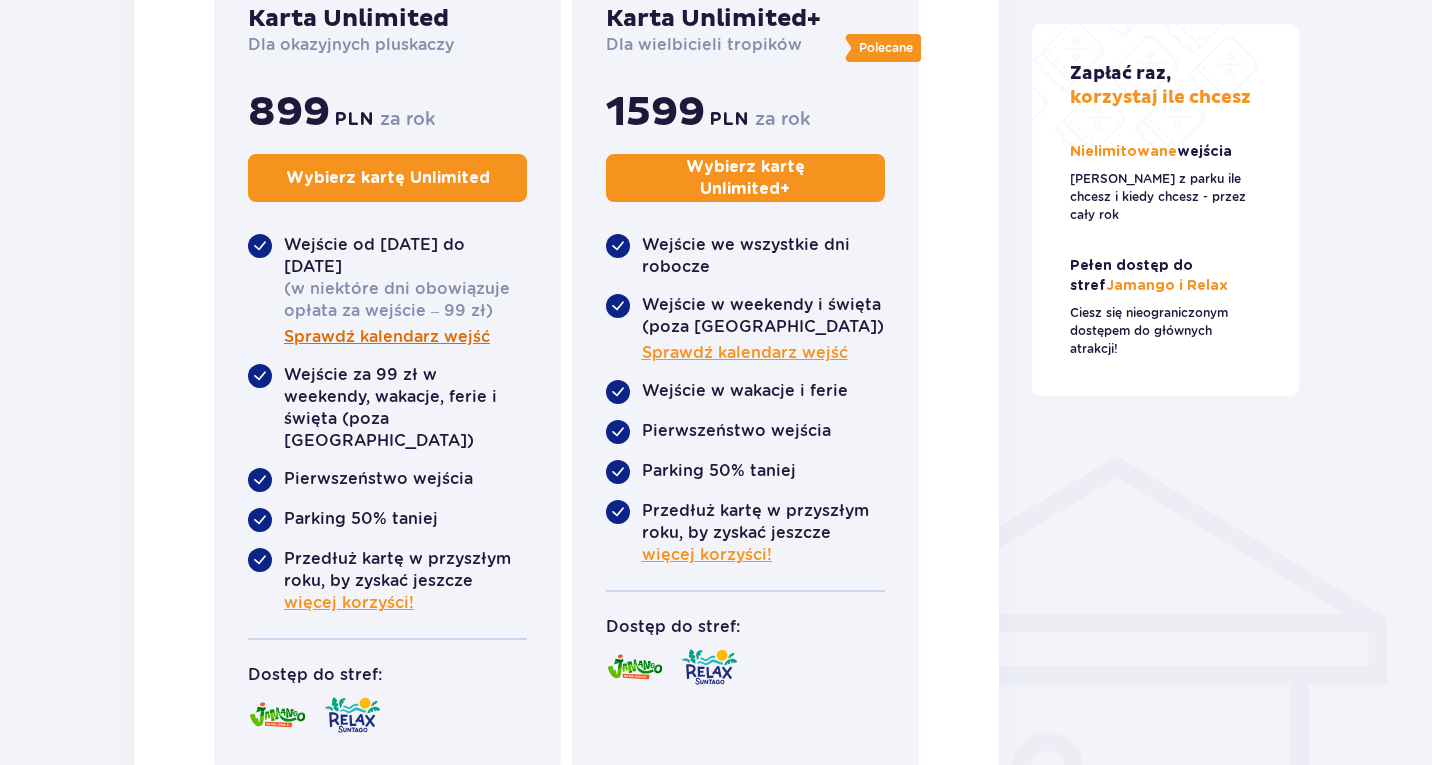 click on "Sprawdź kalendarz wejść" at bounding box center (387, 337) 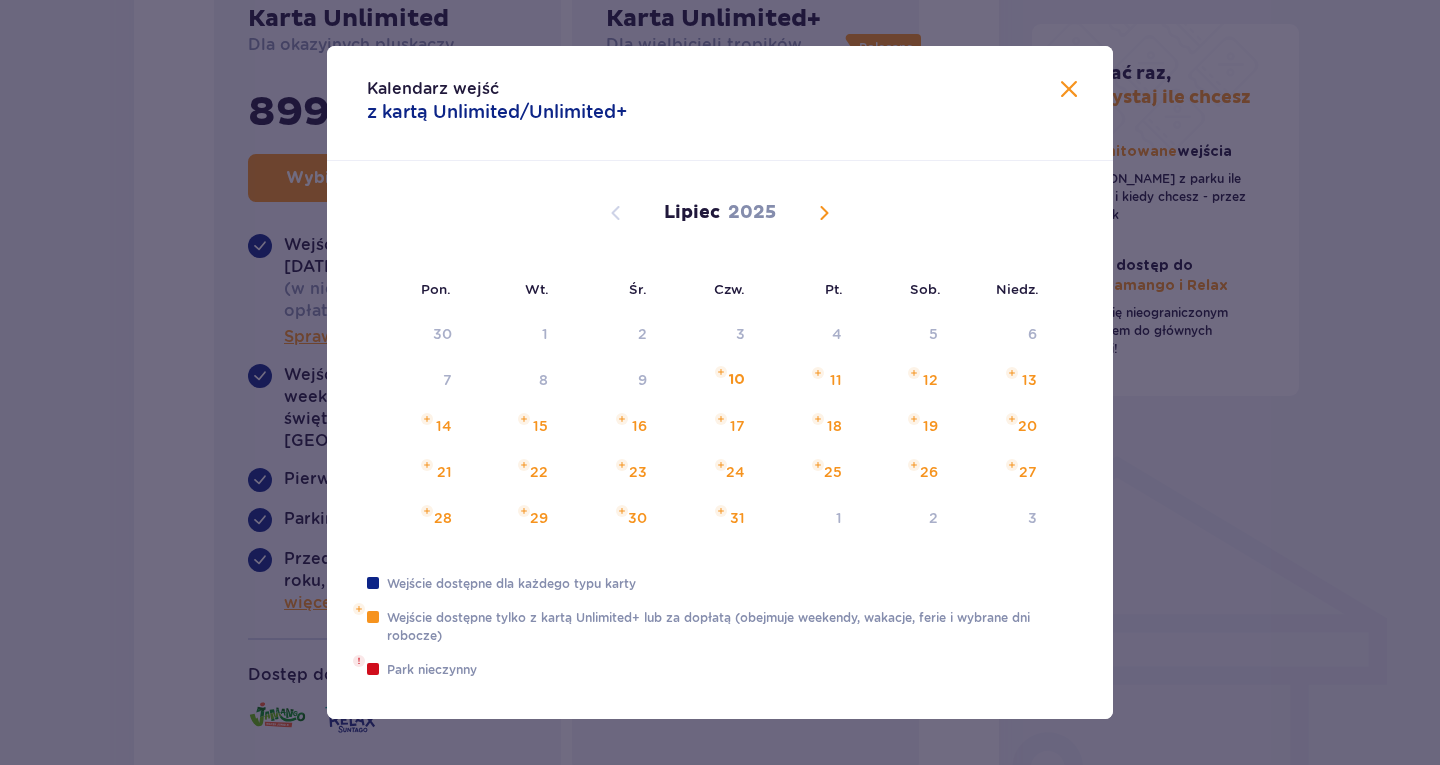 click on "Lipiec 2025" at bounding box center [720, 236] 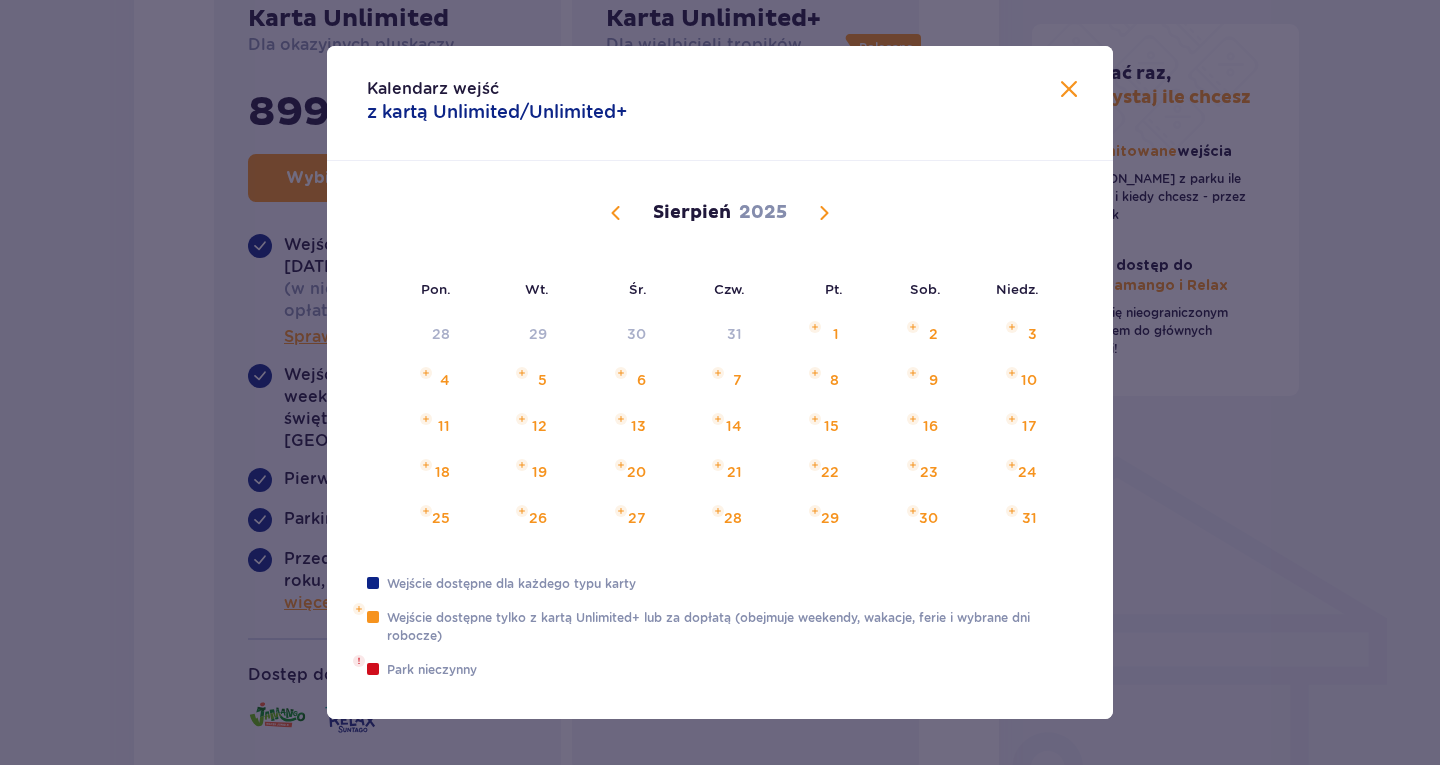 click at bounding box center (824, 213) 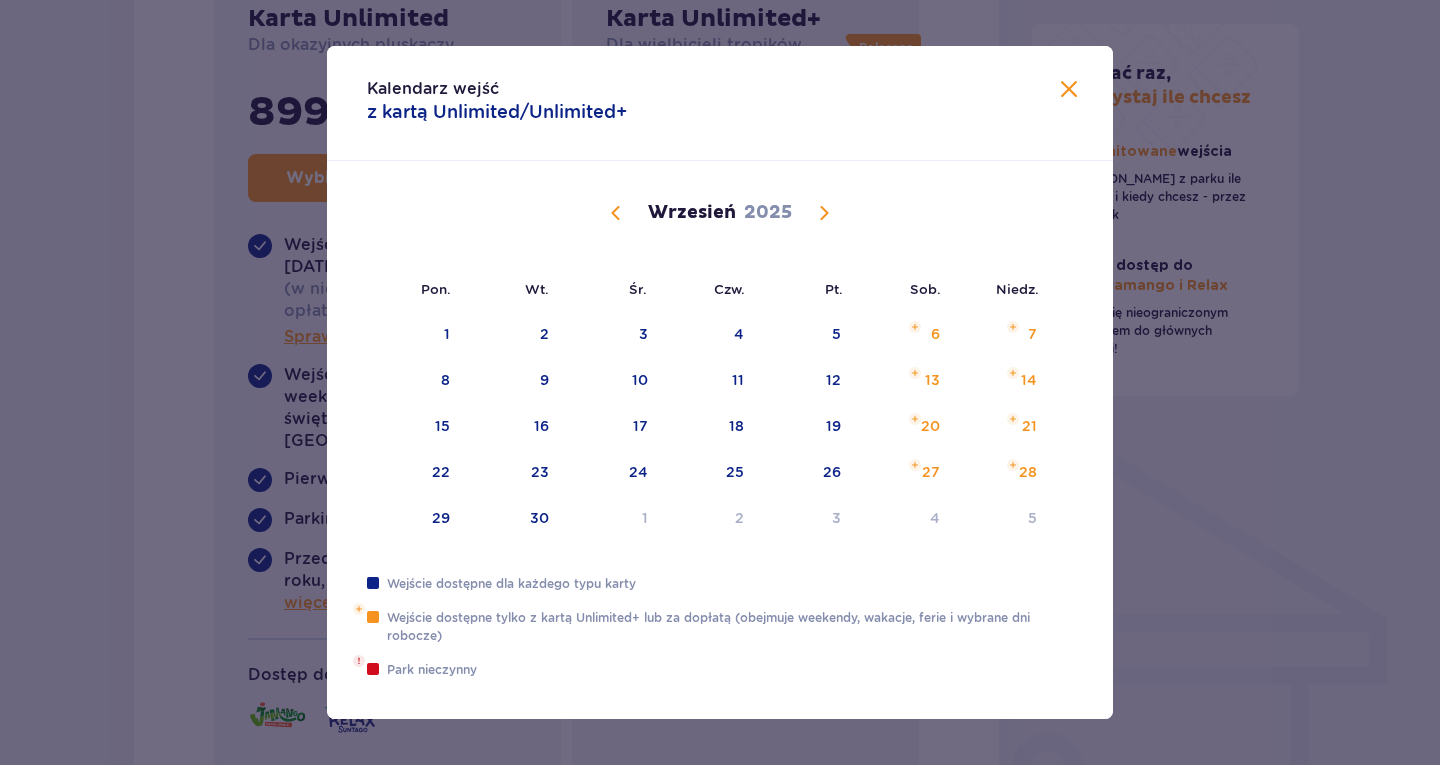 click at bounding box center (824, 213) 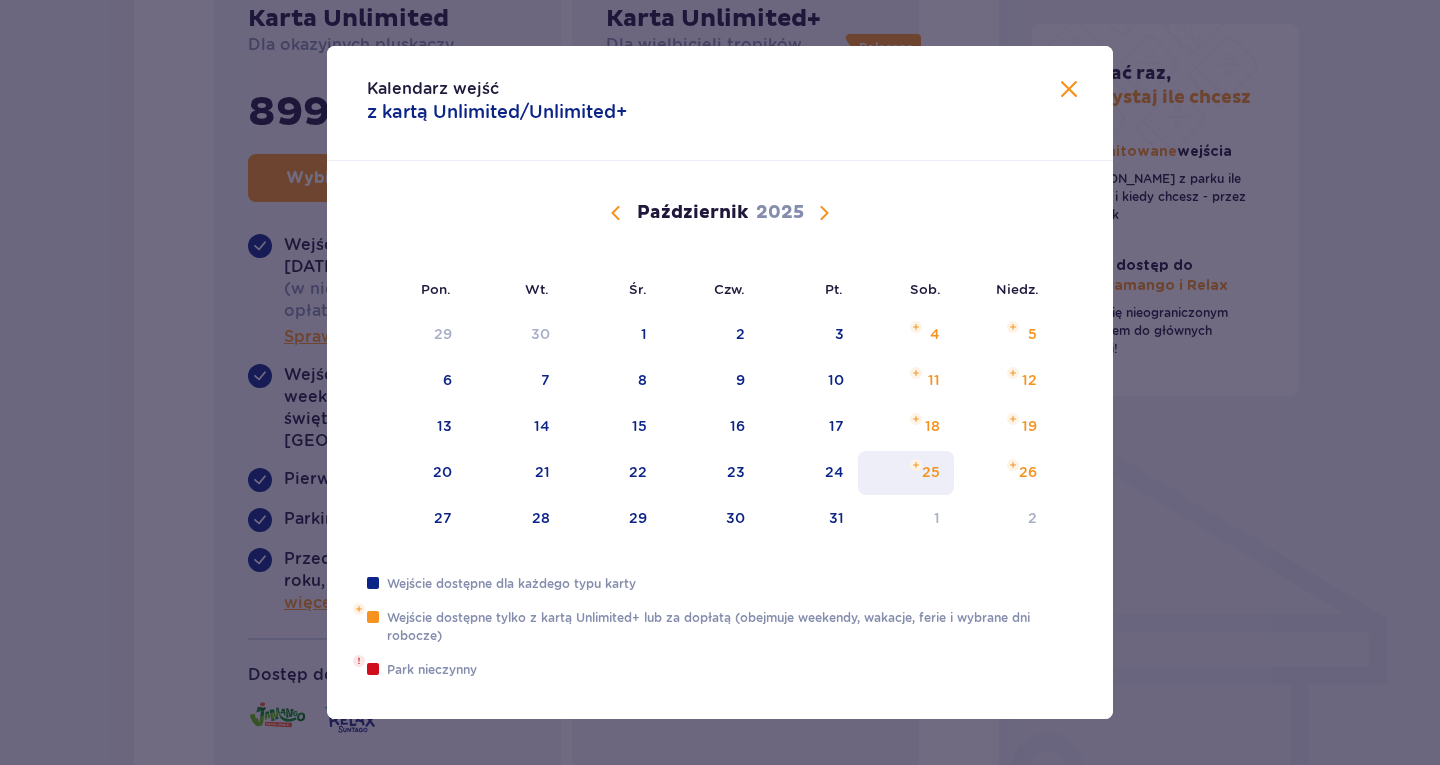 click on "25" at bounding box center [906, 473] 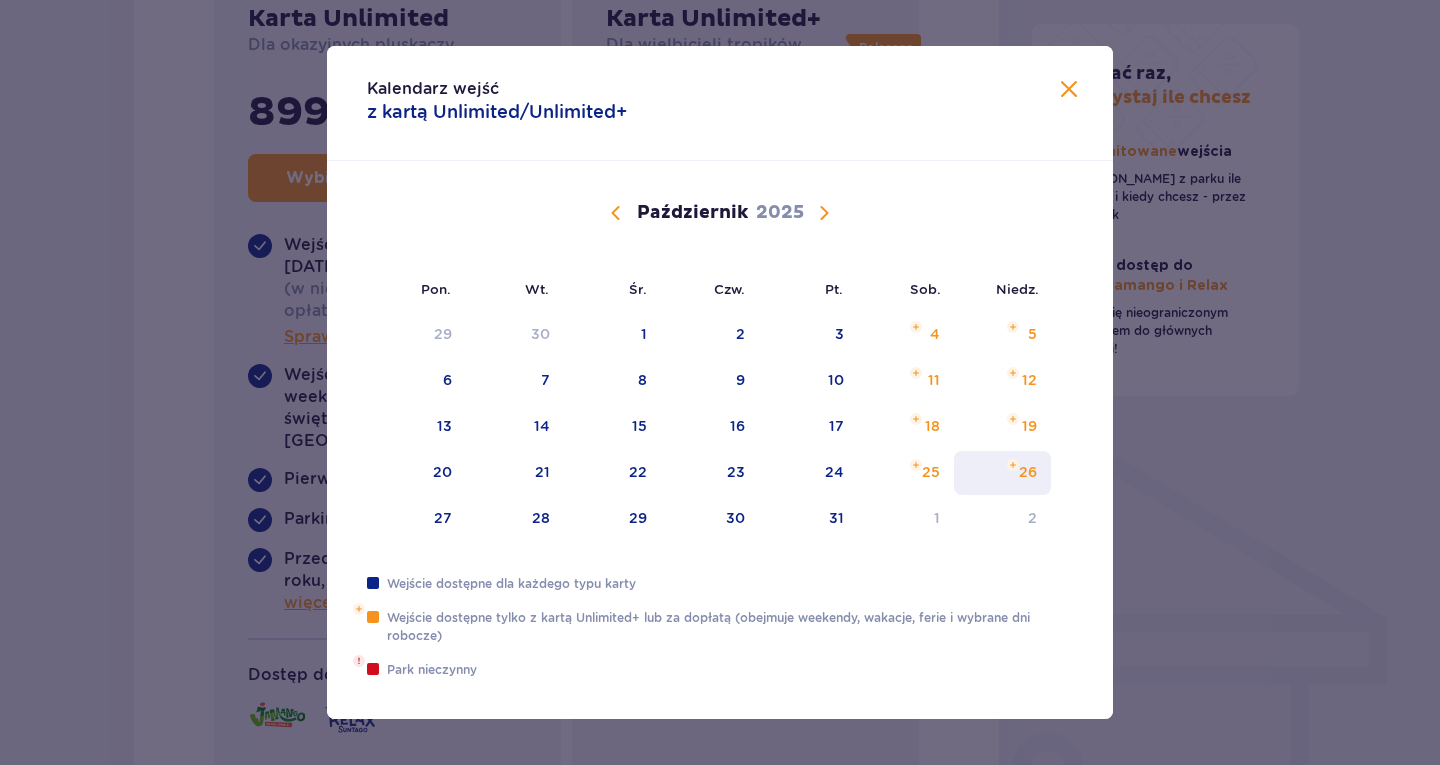 click on "26" at bounding box center (1002, 473) 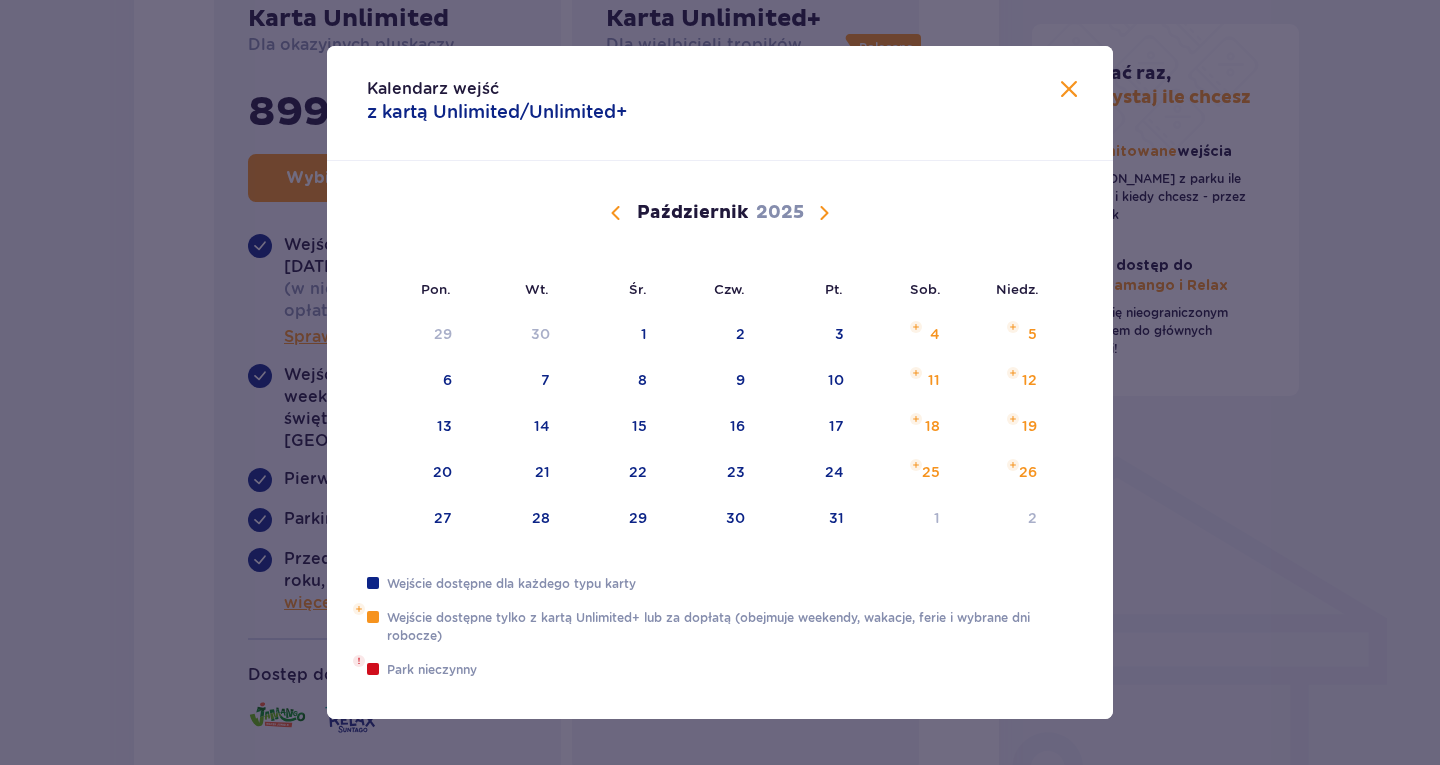 click at bounding box center [824, 213] 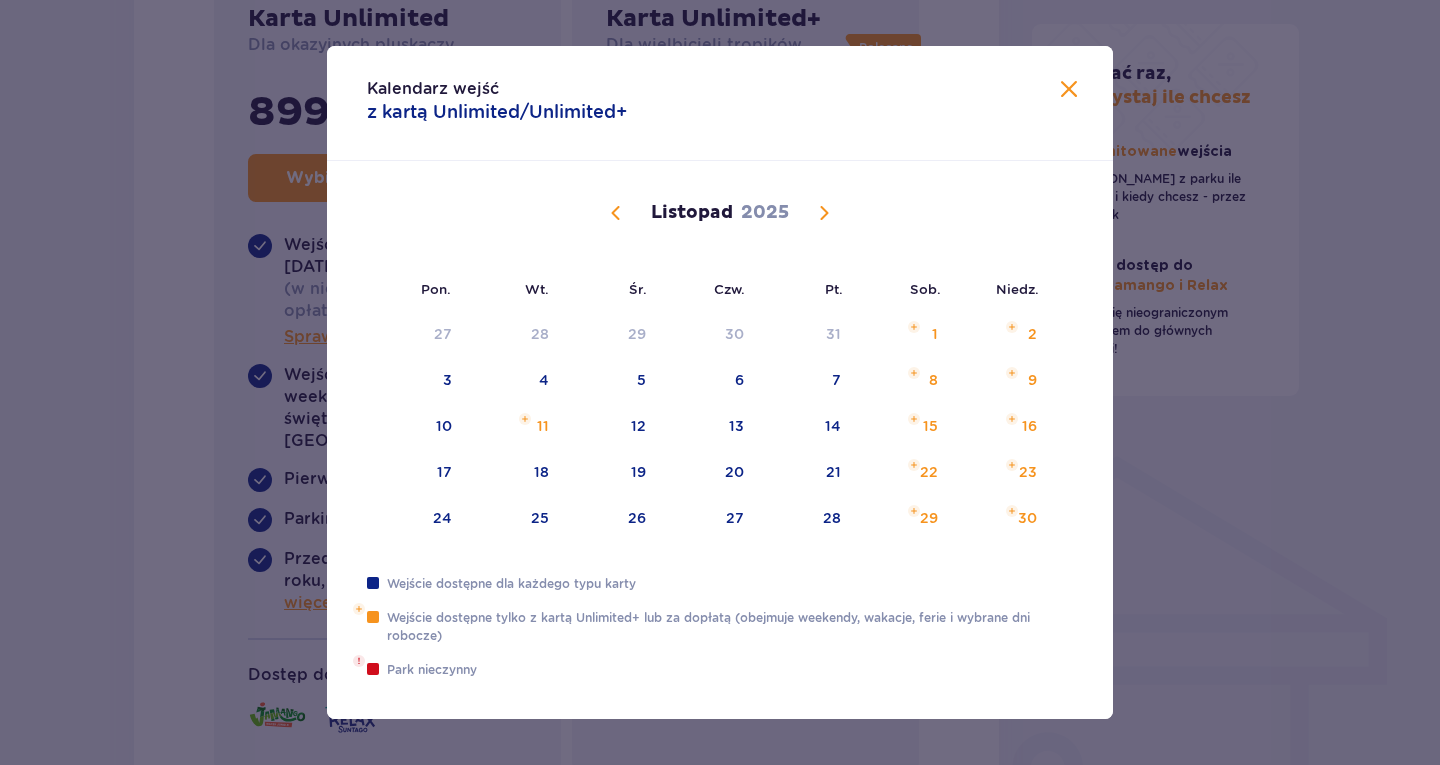 click at bounding box center (824, 213) 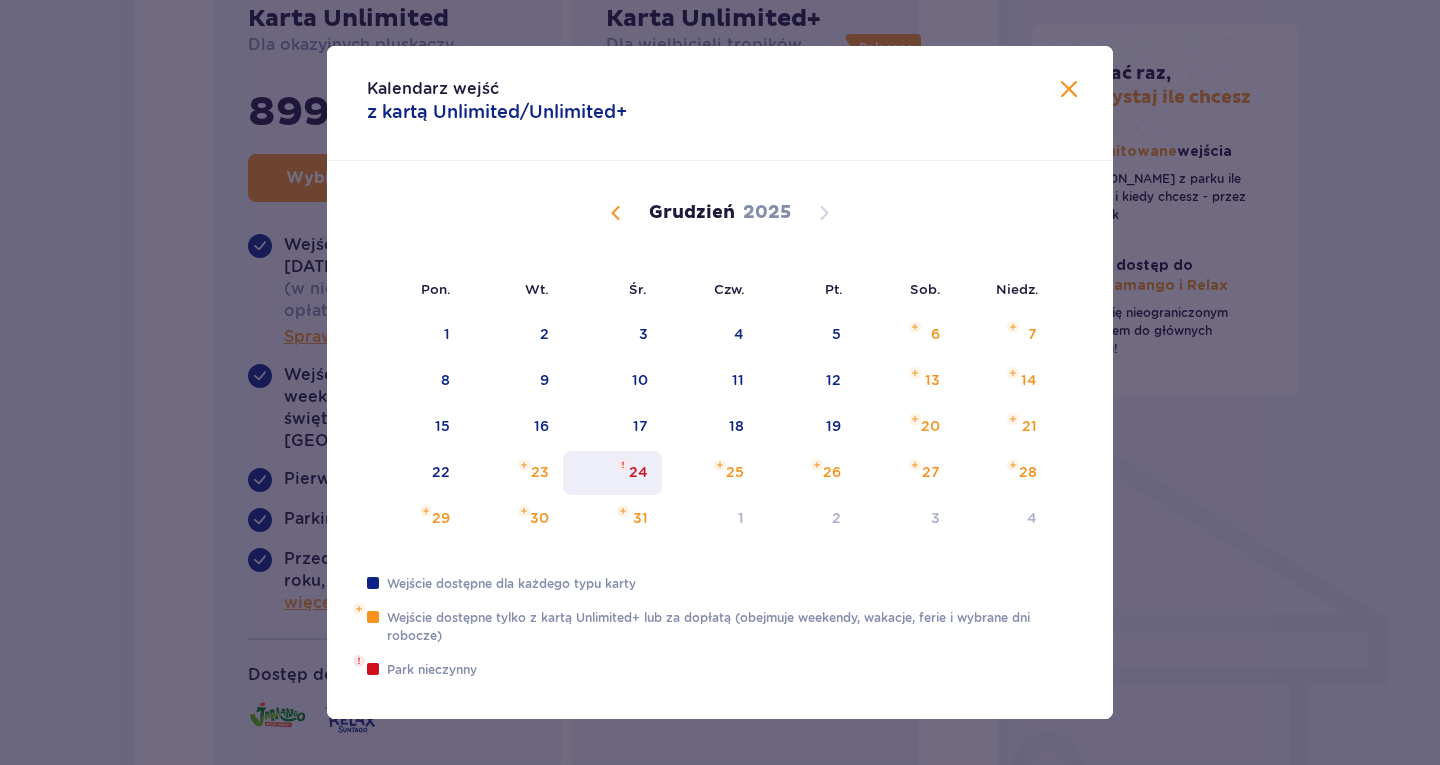 click on "24" at bounding box center (612, 473) 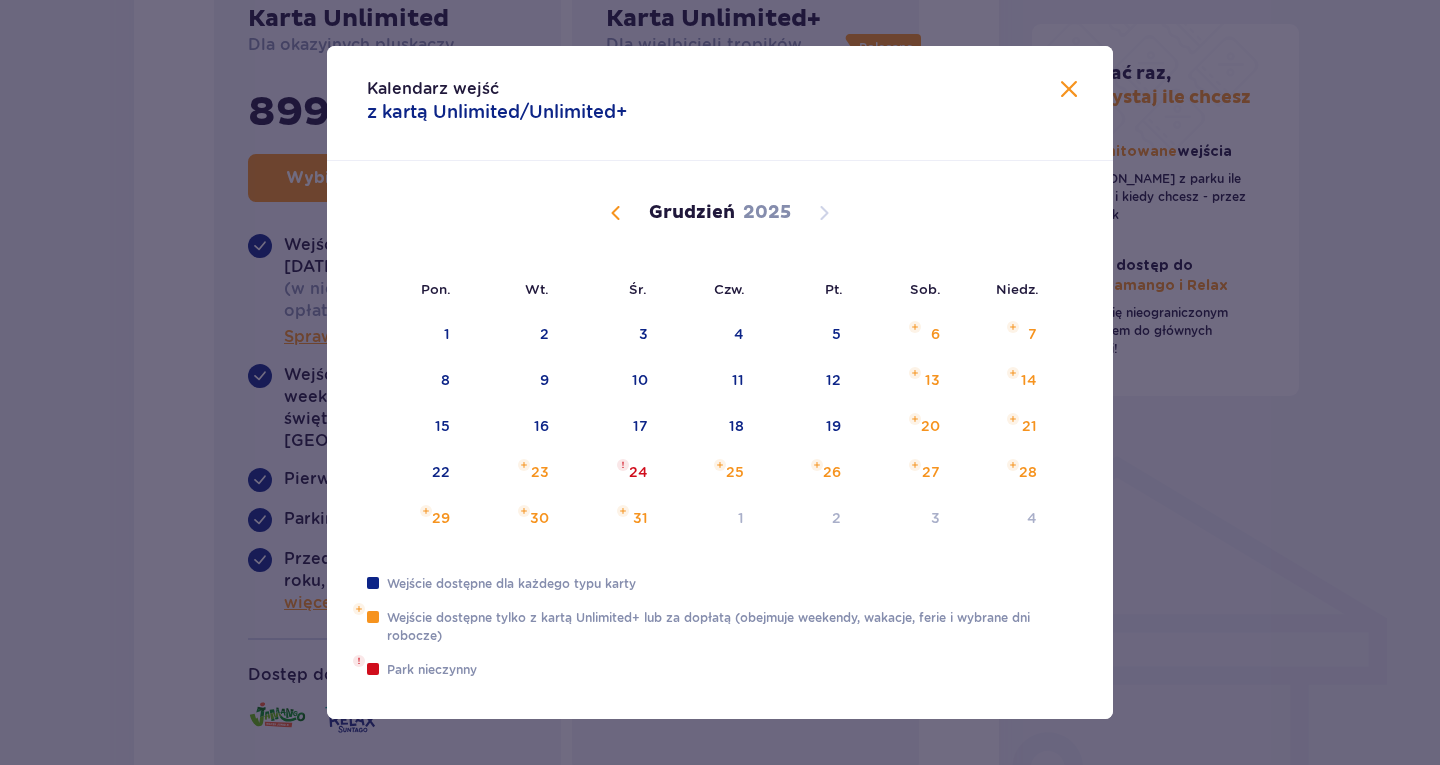 click at bounding box center (1069, 90) 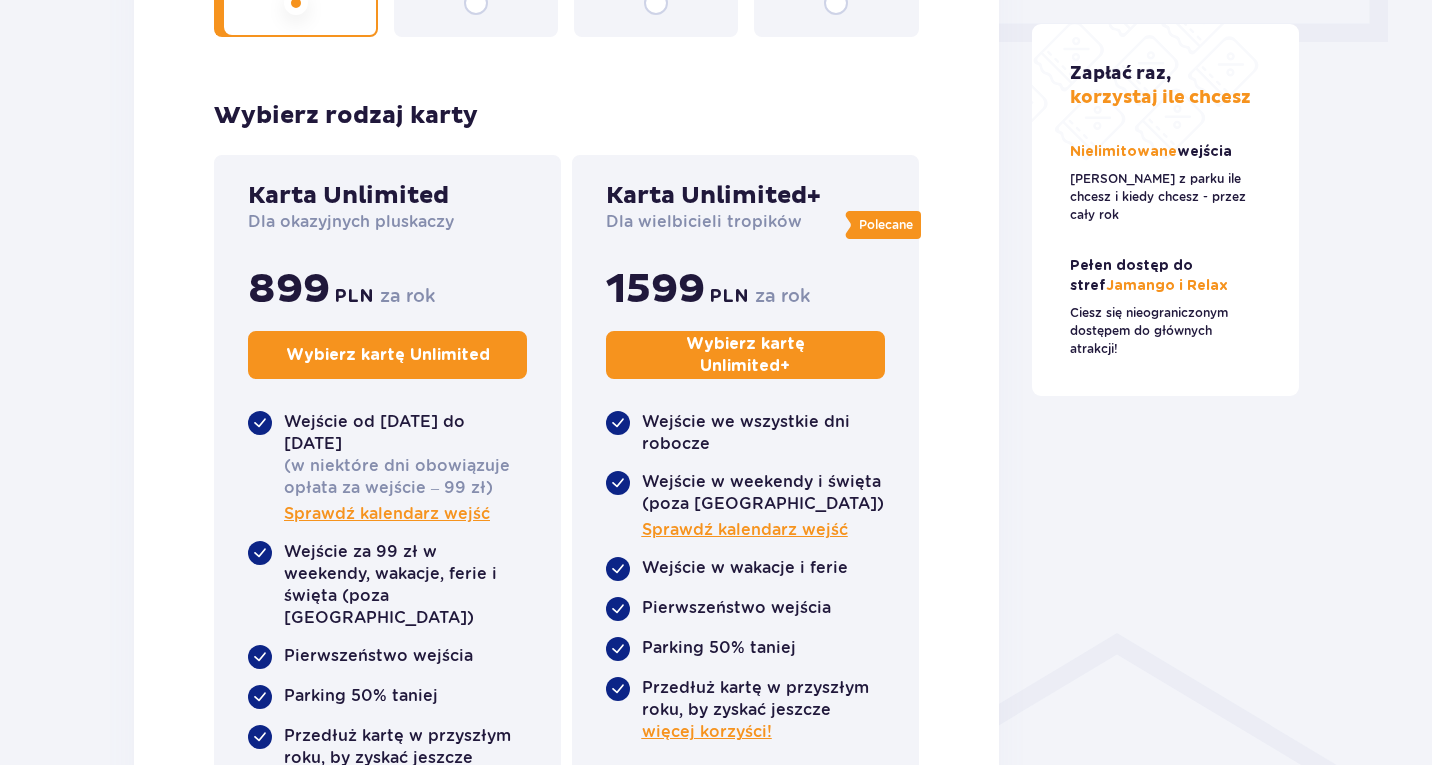 scroll, scrollTop: 1100, scrollLeft: 0, axis: vertical 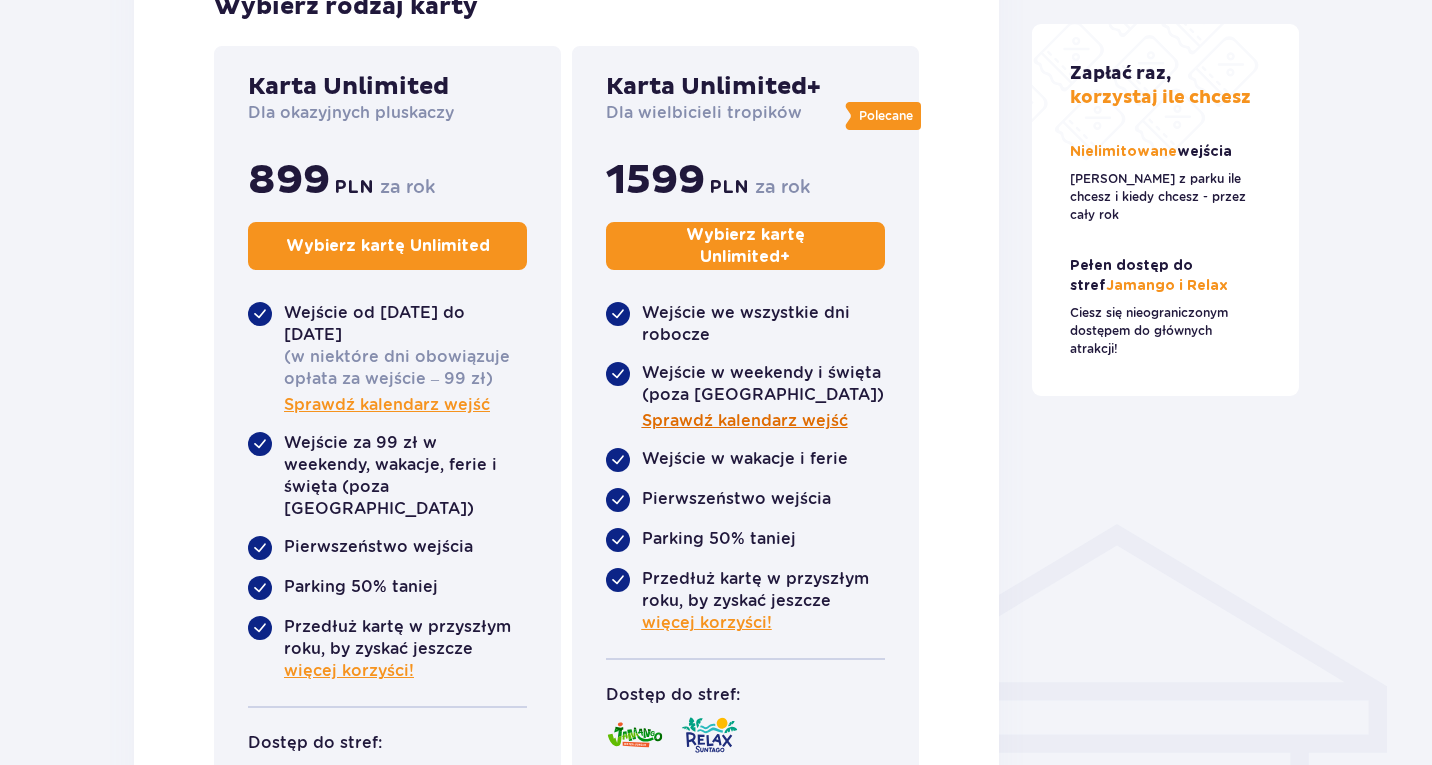 click on "Sprawdź kalendarz wejść" at bounding box center (745, 421) 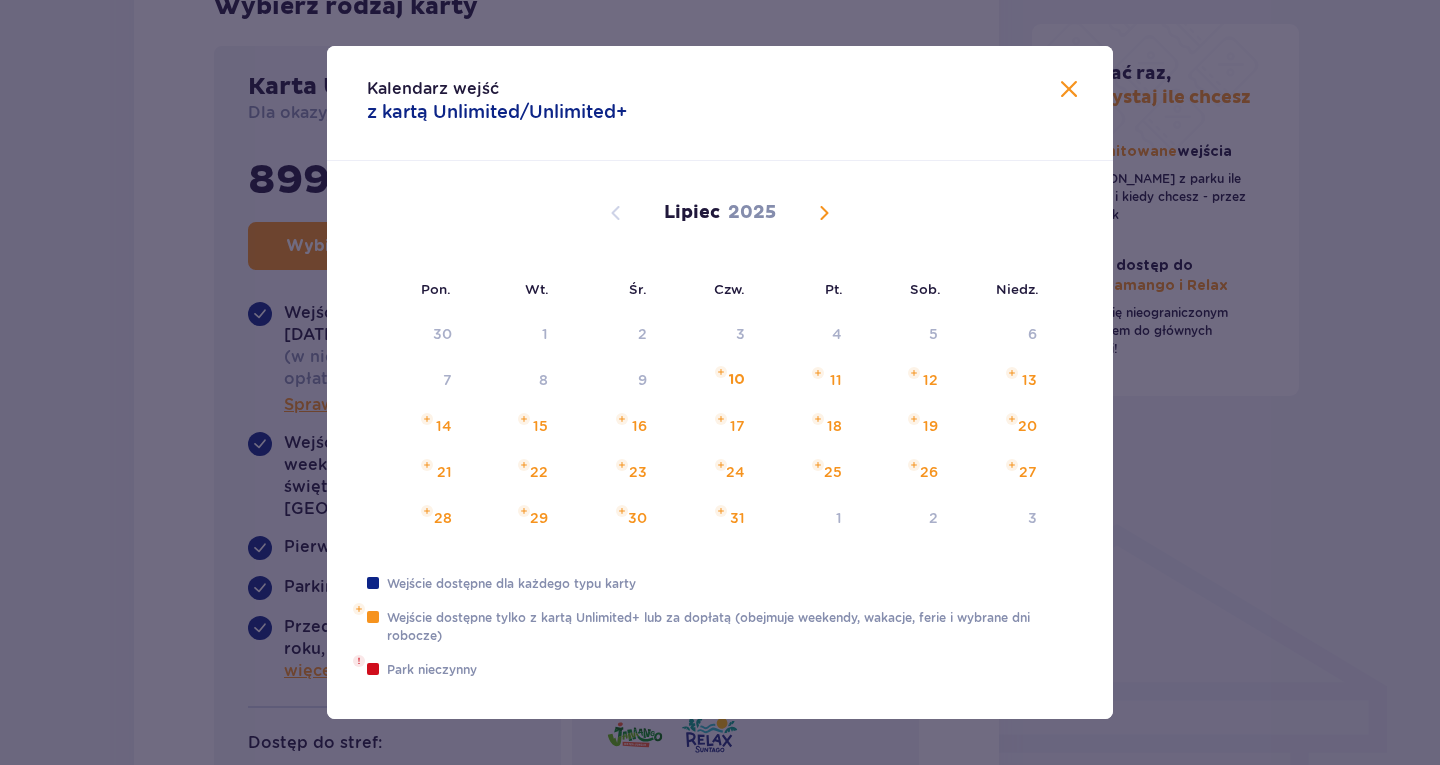 click at bounding box center [824, 213] 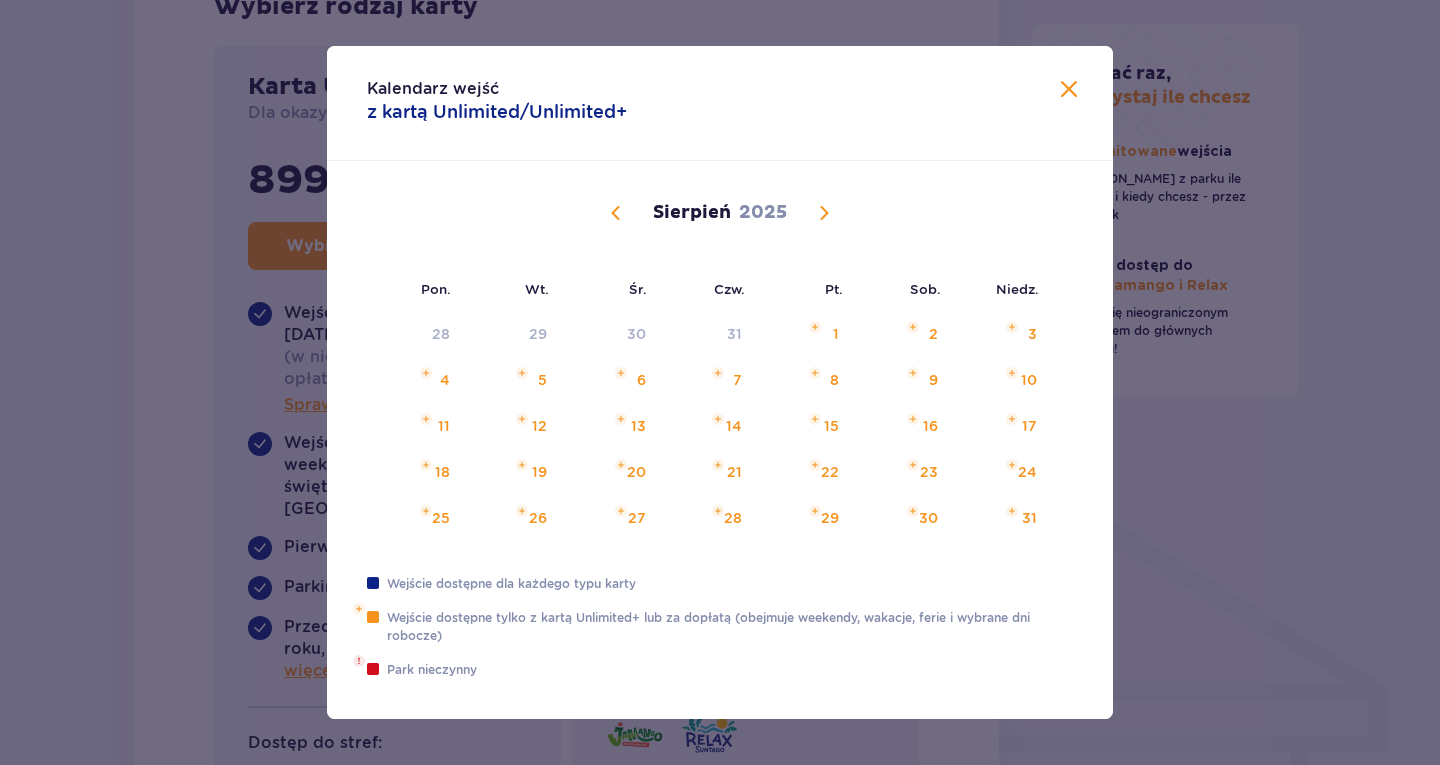 click at bounding box center (824, 213) 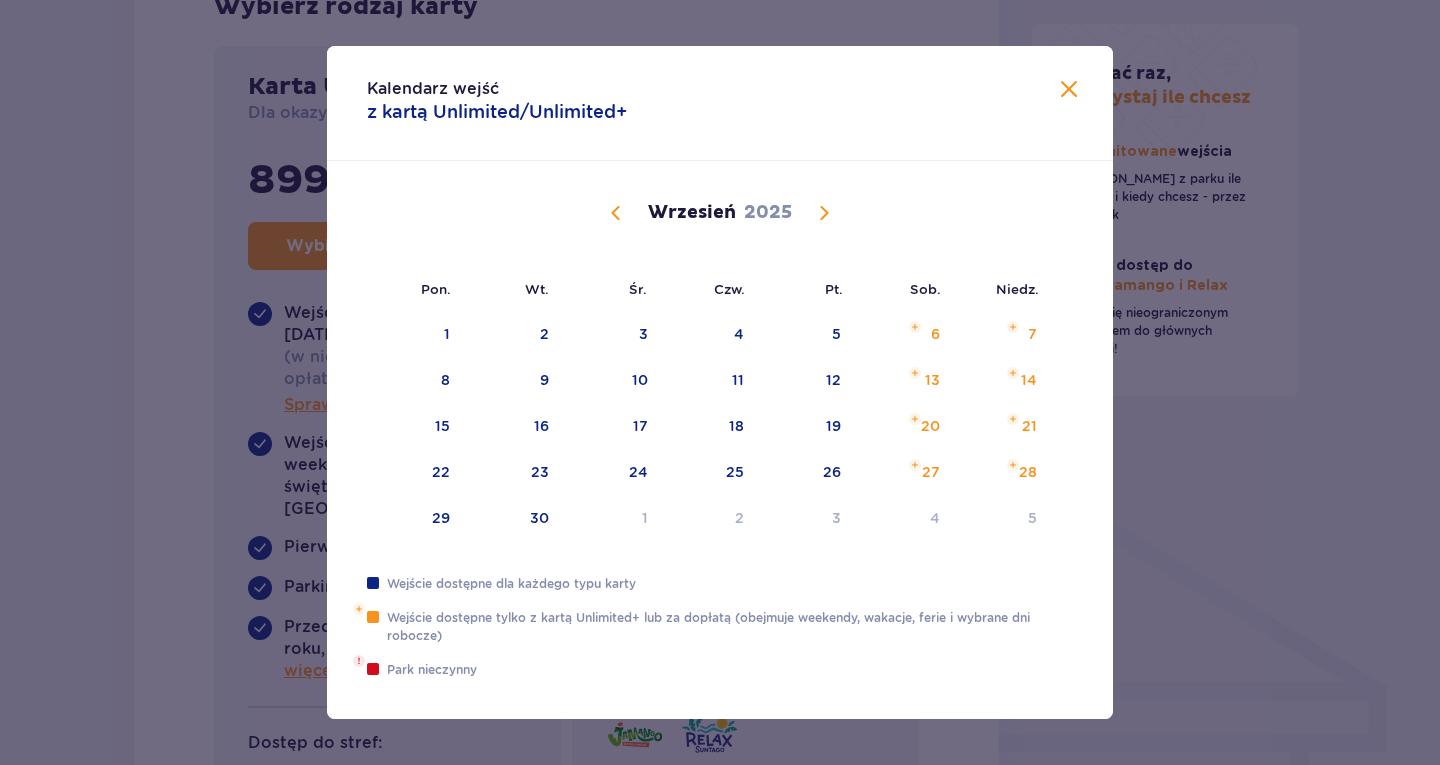 click at bounding box center (824, 213) 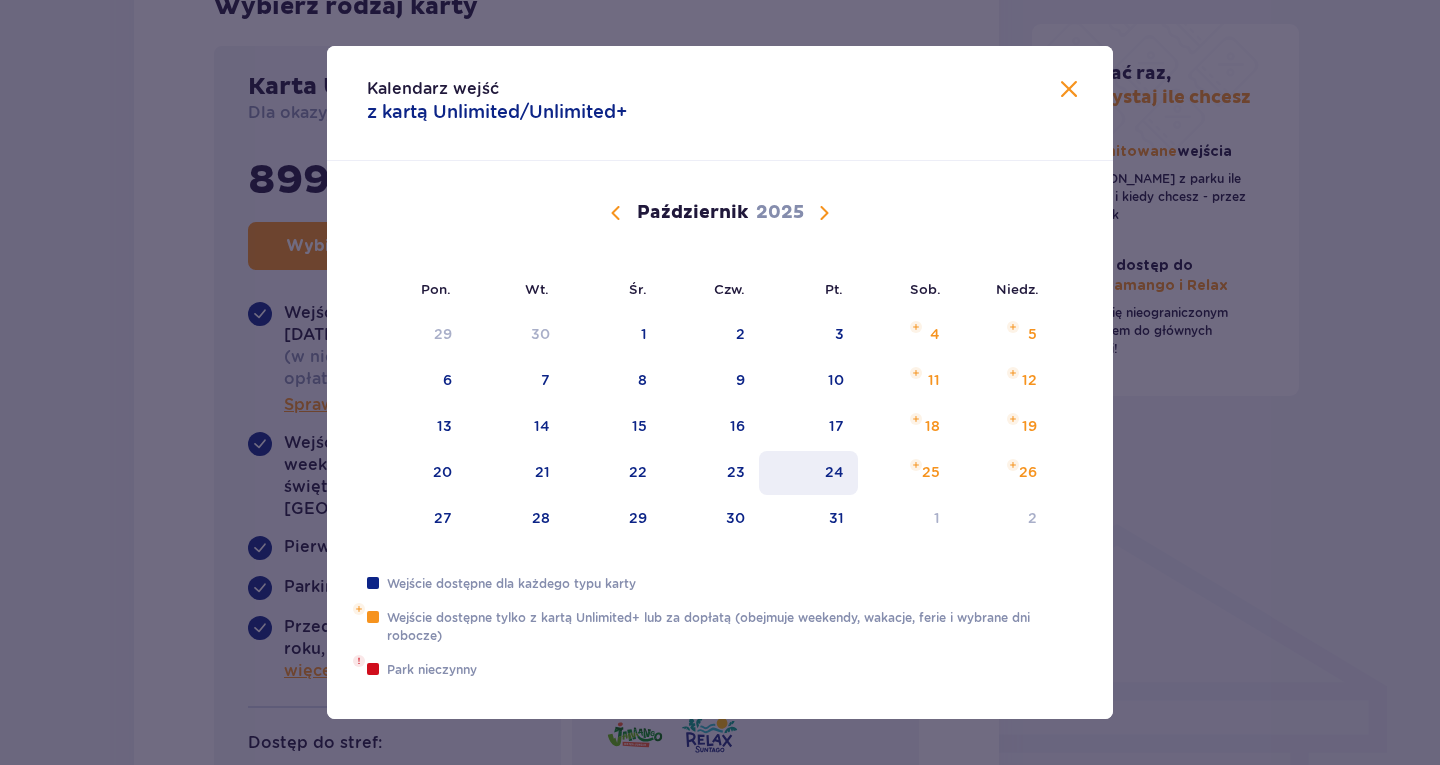 click on "24" at bounding box center [808, 473] 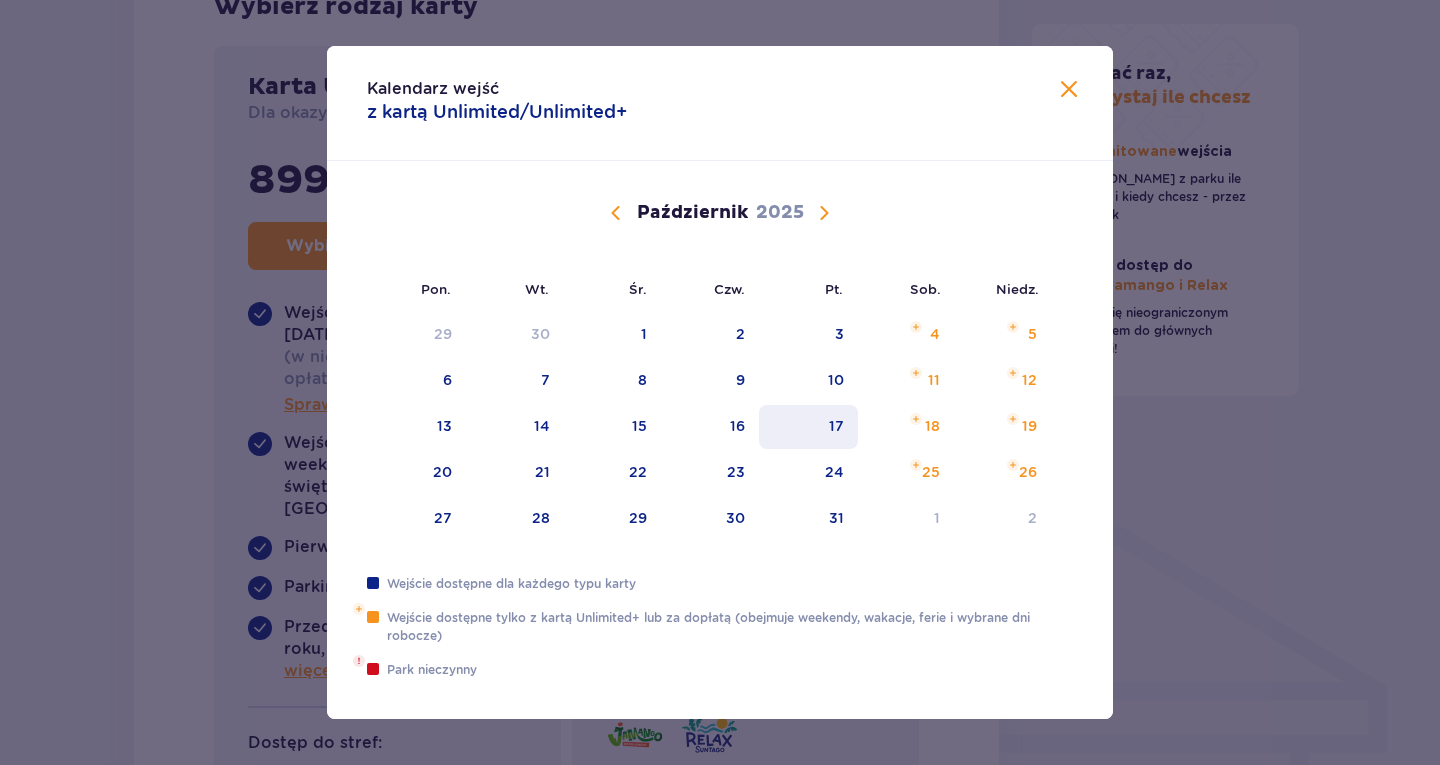 click on "17" at bounding box center (808, 427) 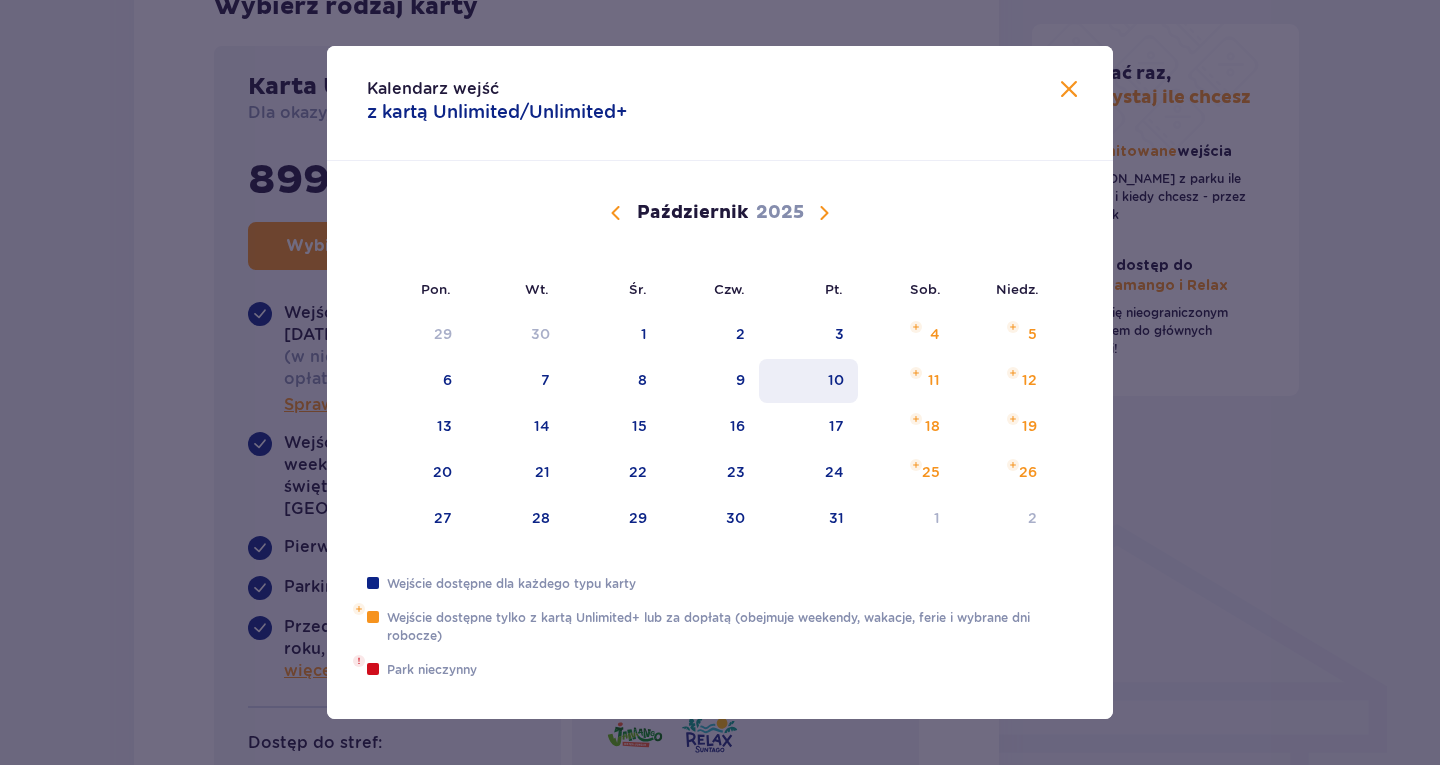click on "10" at bounding box center [836, 380] 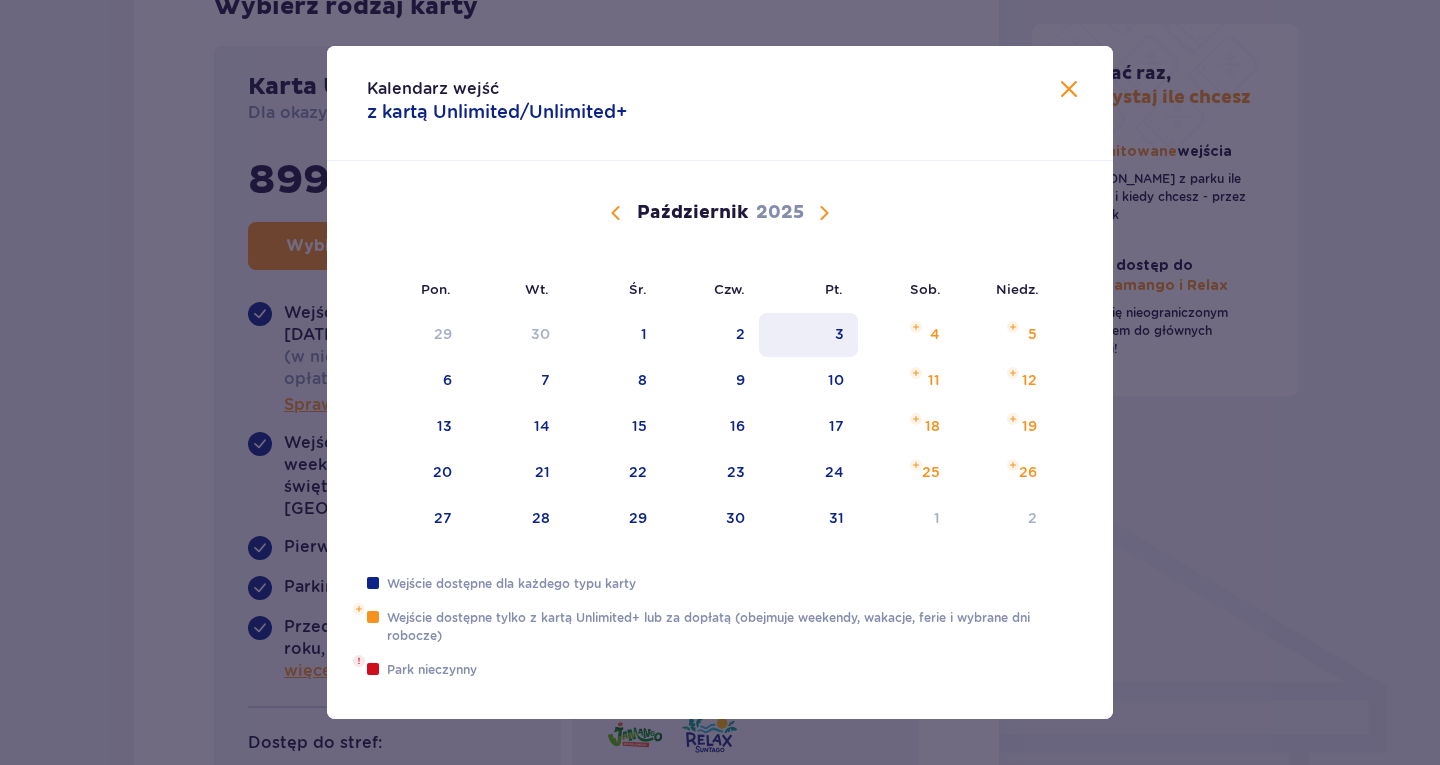 drag, startPoint x: 835, startPoint y: 333, endPoint x: 837, endPoint y: 348, distance: 15.132746 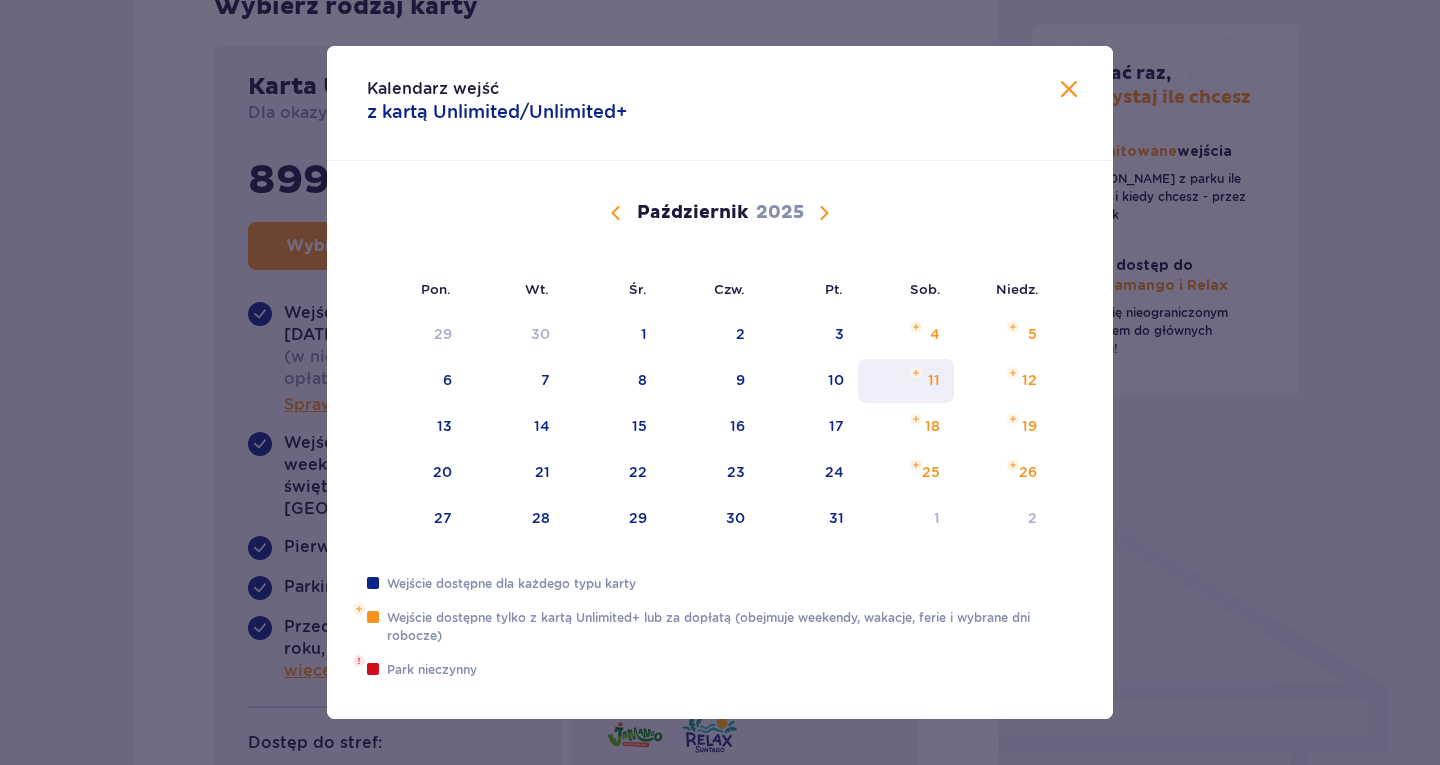 click on "11" at bounding box center (906, 381) 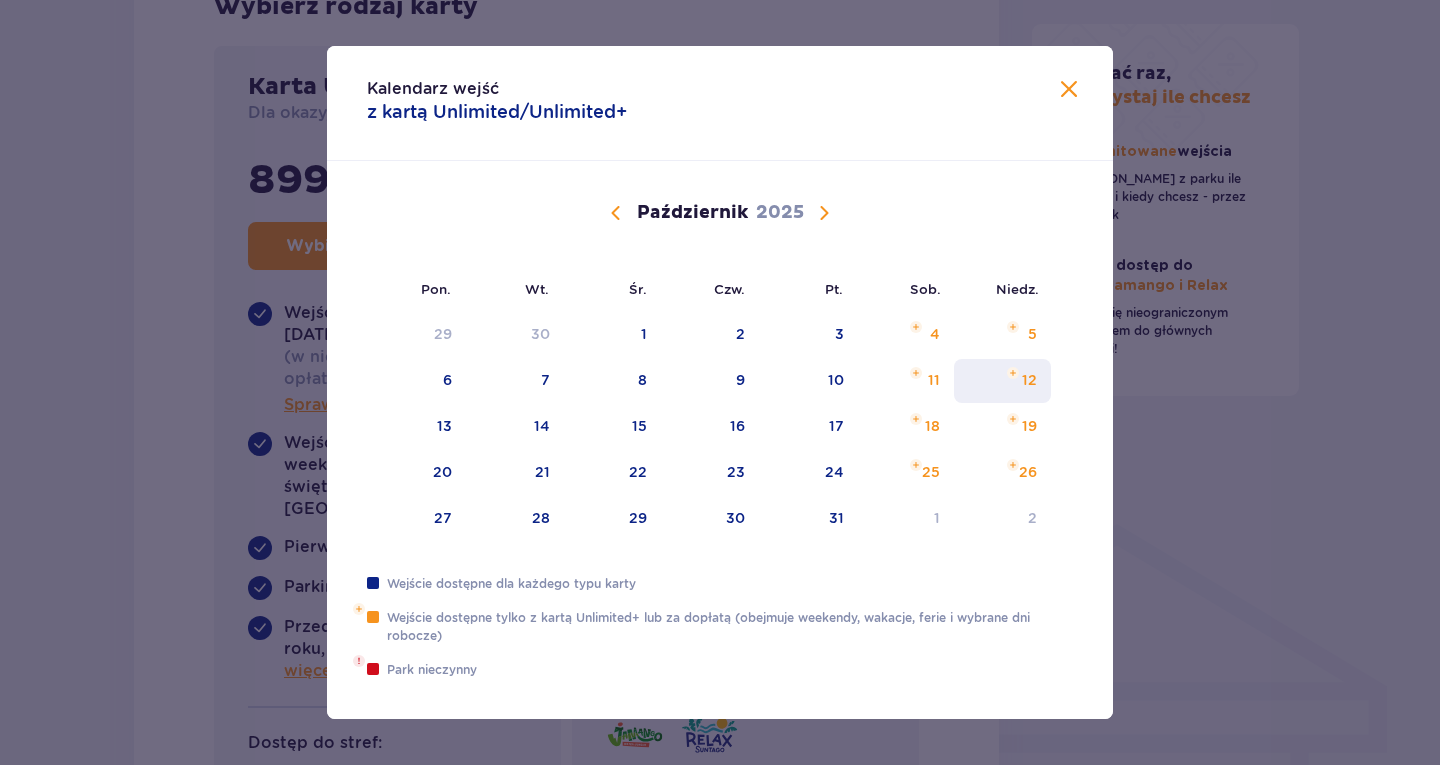click on "12" at bounding box center [1002, 381] 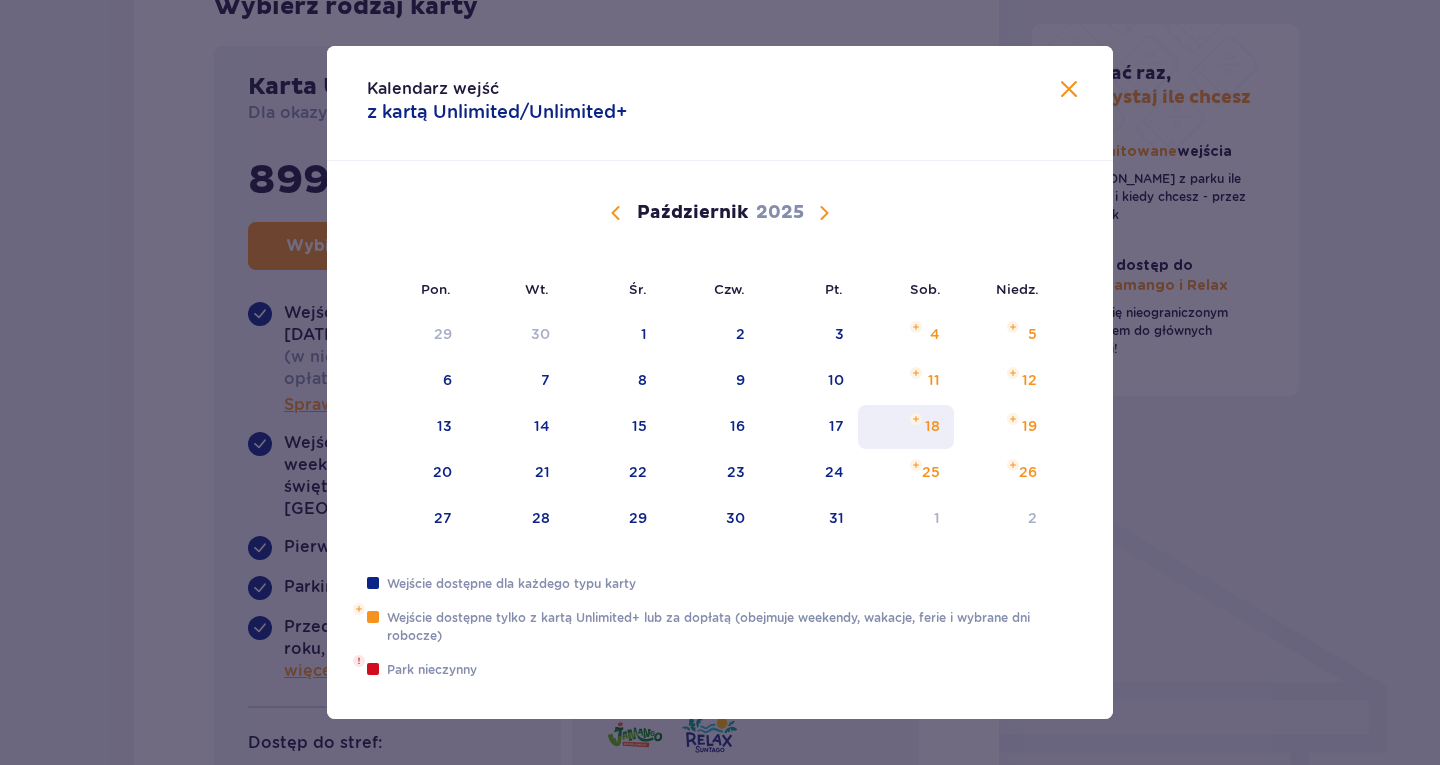 click on "18" at bounding box center [906, 427] 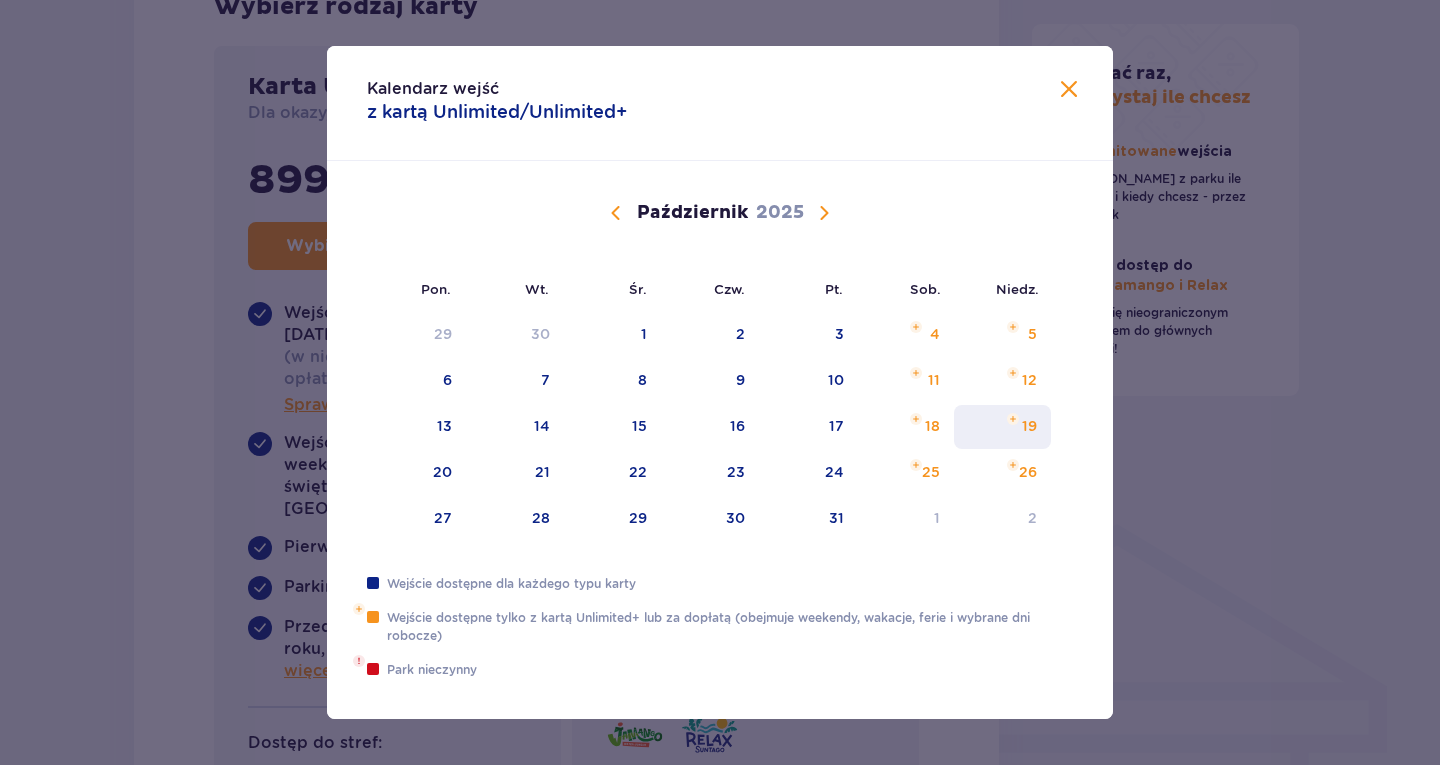click on "19" at bounding box center (1002, 427) 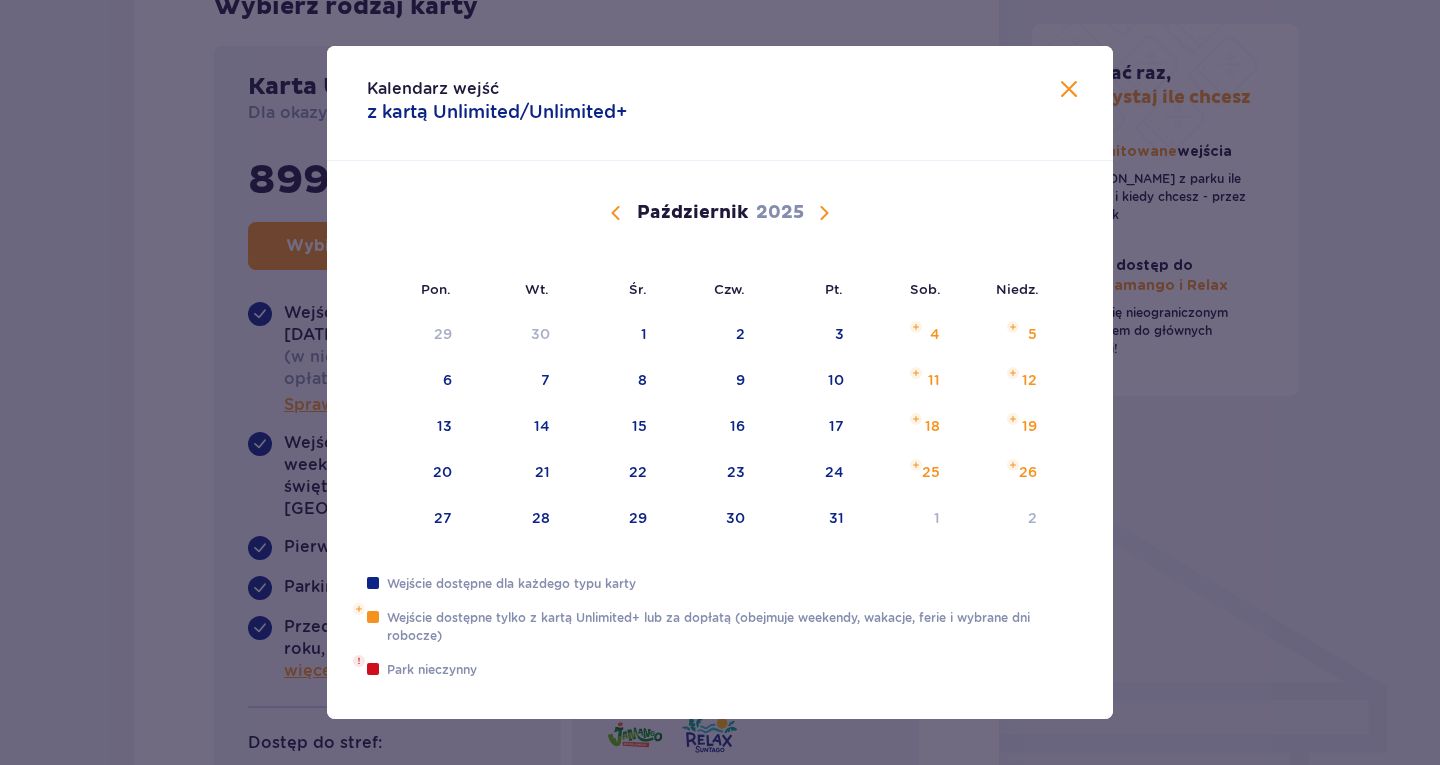 click on "Kalendarz wejść  z kartą Unlimited/Unlimited+" at bounding box center (720, 103) 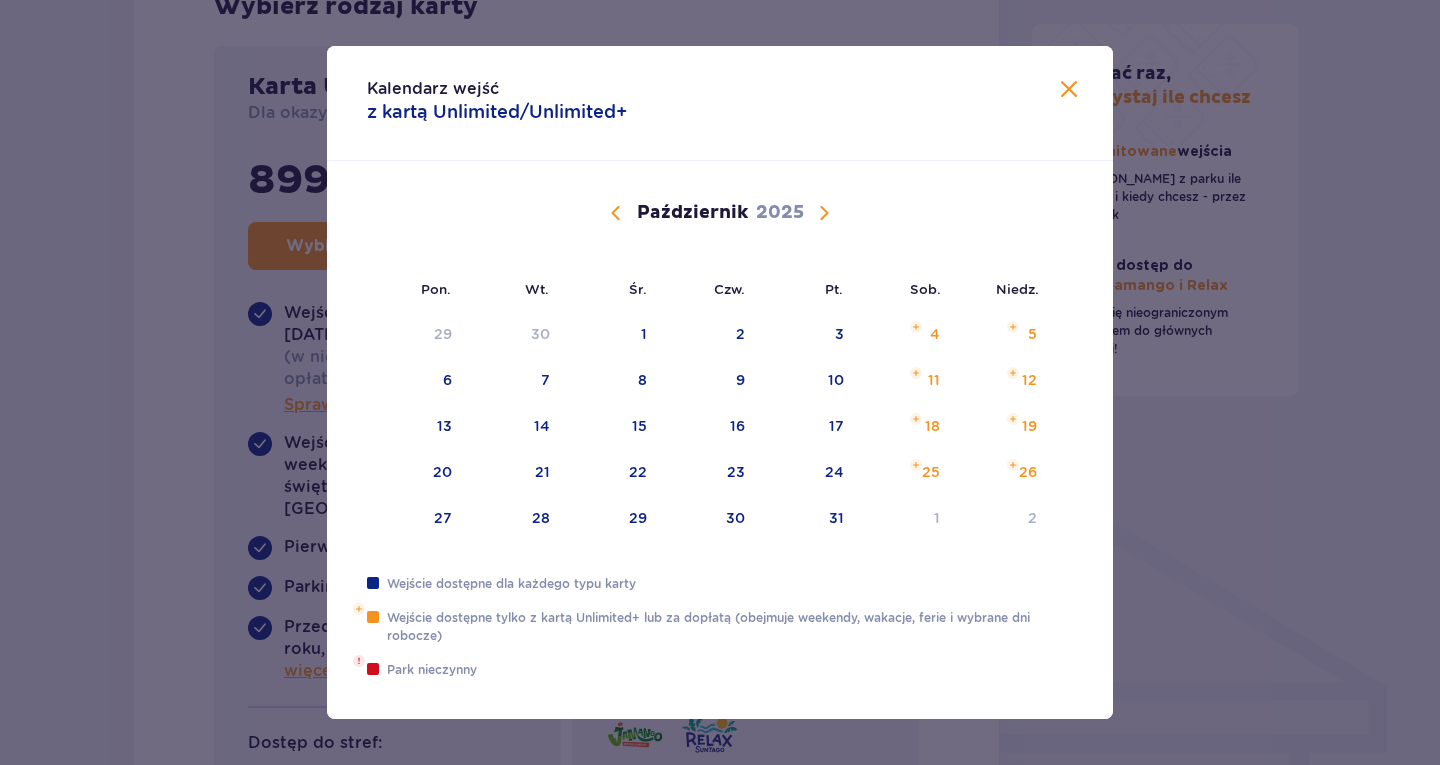 drag, startPoint x: 1074, startPoint y: 81, endPoint x: 948, endPoint y: 57, distance: 128.26535 